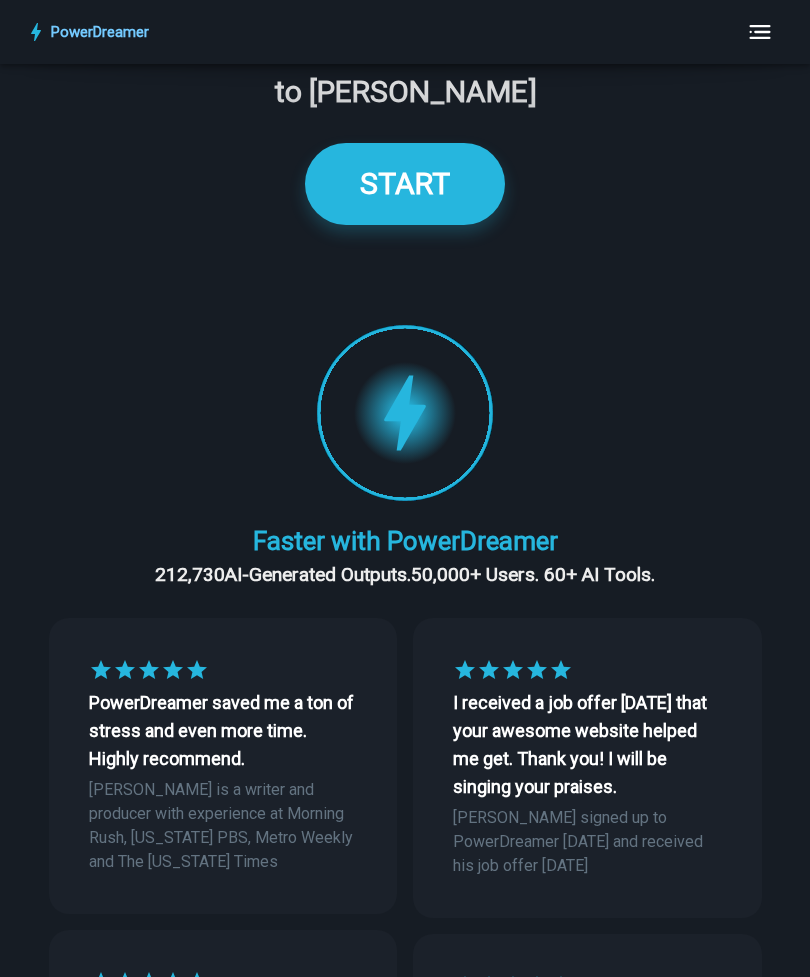 scroll, scrollTop: 0, scrollLeft: 0, axis: both 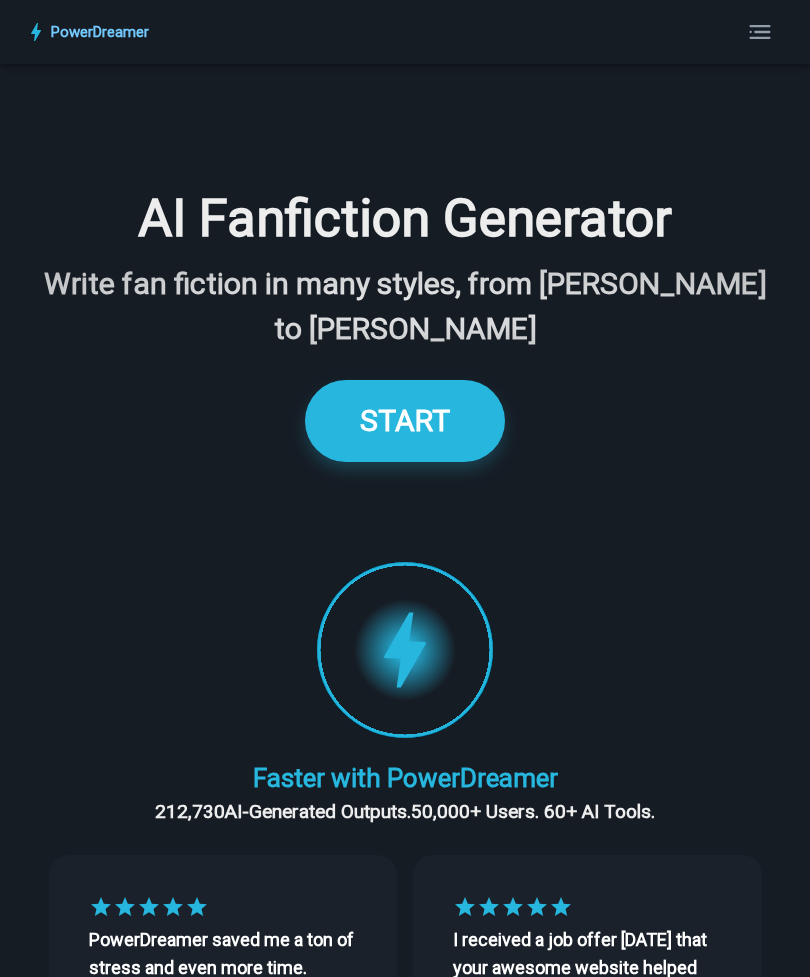 click on "START" at bounding box center [405, 420] 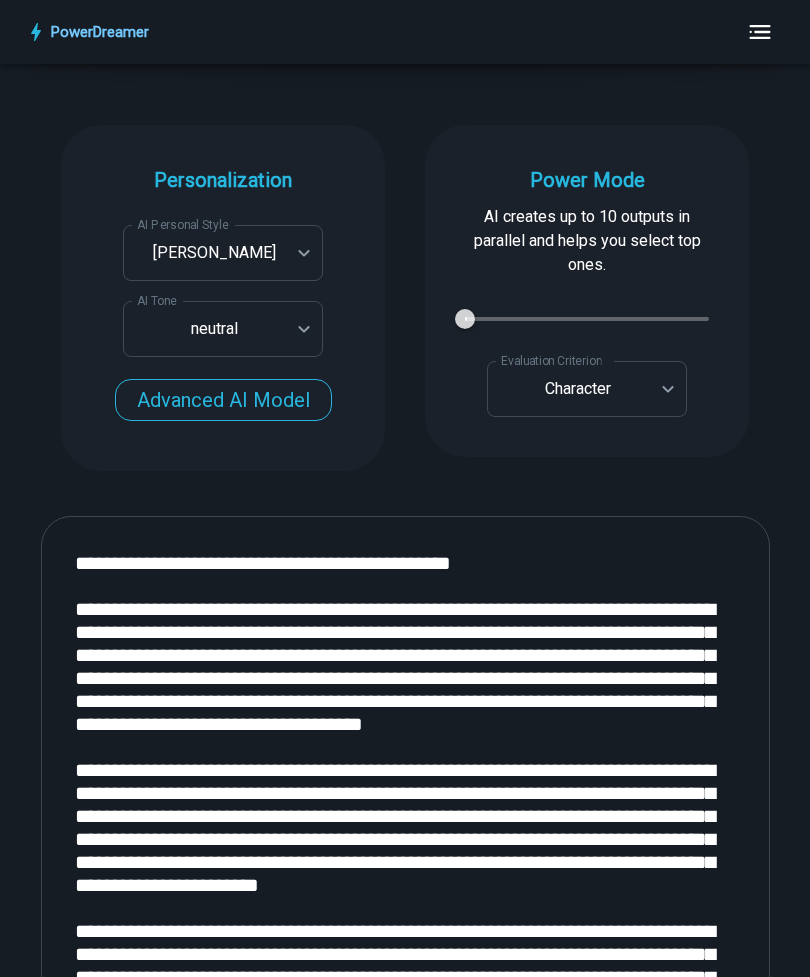 scroll, scrollTop: 2769, scrollLeft: 0, axis: vertical 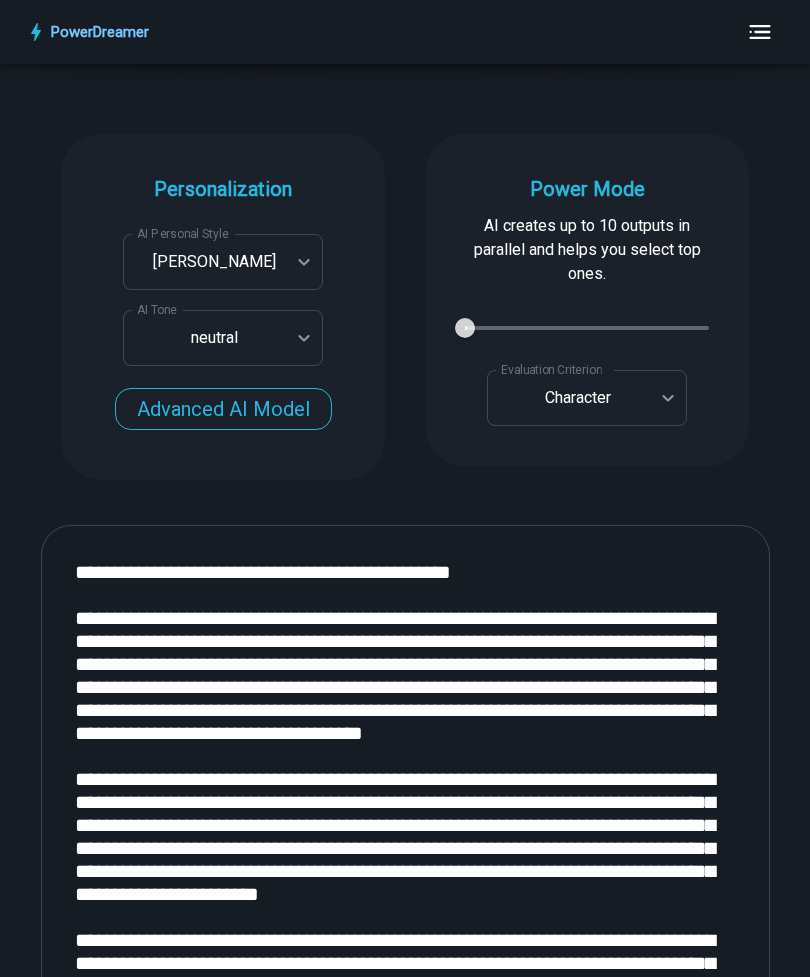 click on "PowerDreamer AI Fanfiction Generator Write fan fiction in many styles, from J.K Rowling to J.R.R. Tolkien  START Faster with PowerDreamer 212,730  AI-Generated Outputs.  50,000+ Users. 60+ AI Tools. PowerDreamer saved me a ton of stress and even more time. Highly recommend. Bailey Vogt is a writer and producer with experience at Morning Rush, Arizona PBS, Metro Weekly and The Washington Times I received a job offer today that your awesome website helped me get. Thank you! I will be singing your praises. Matt S. signed up to PowerDreamer November 30th 2023 and received his job offer February 1st 2024 Absolutely love this program!! I'm usually hesitant to pay for anything without being able to try it for free first. However, I was desperate to get resume writing help and this program far exceeded my expectations! I have been telling anyone I know looking for a job to try it. Maura Duffy Tyler D., Product Manager in E-Commerce Kyle Kimball Alix Harvey Made the job hunting process so easy! Jess B. Personalization" at bounding box center [405, 4718] 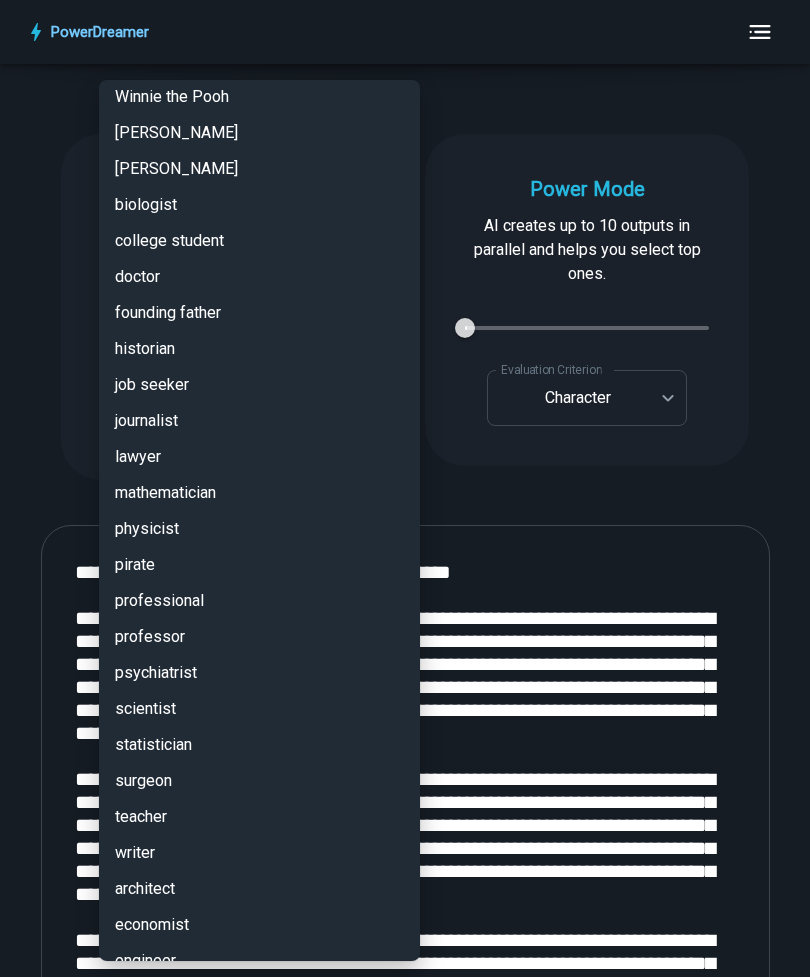 scroll, scrollTop: 4363, scrollLeft: 0, axis: vertical 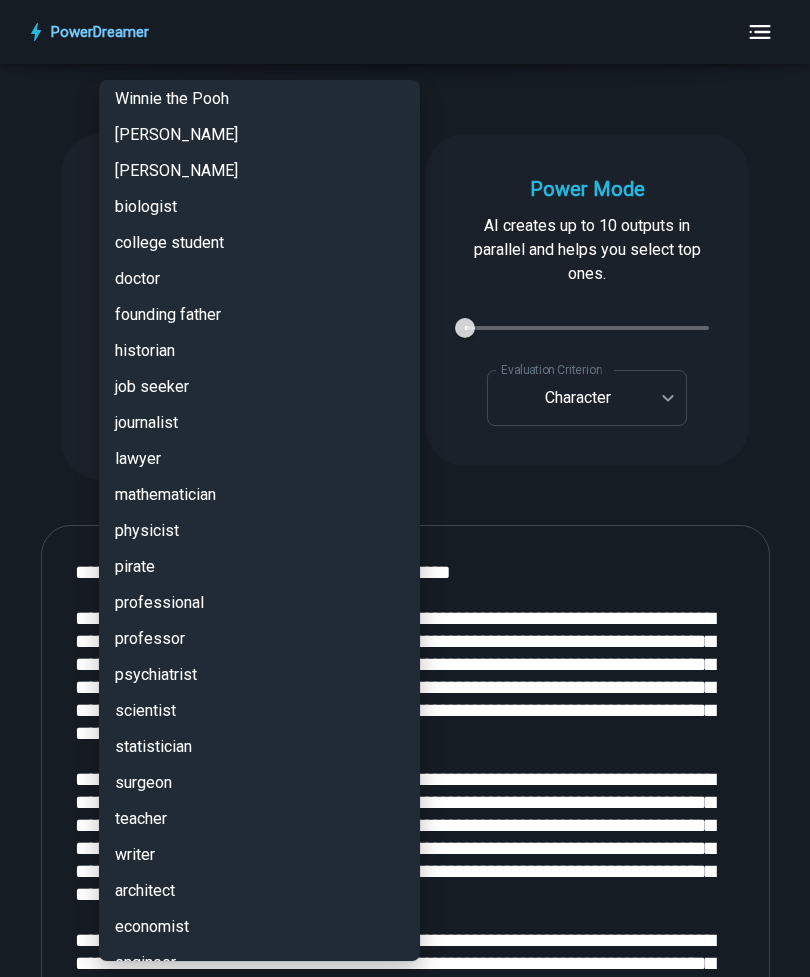 click on "⭐ Custom ⭐" at bounding box center [259, 999] 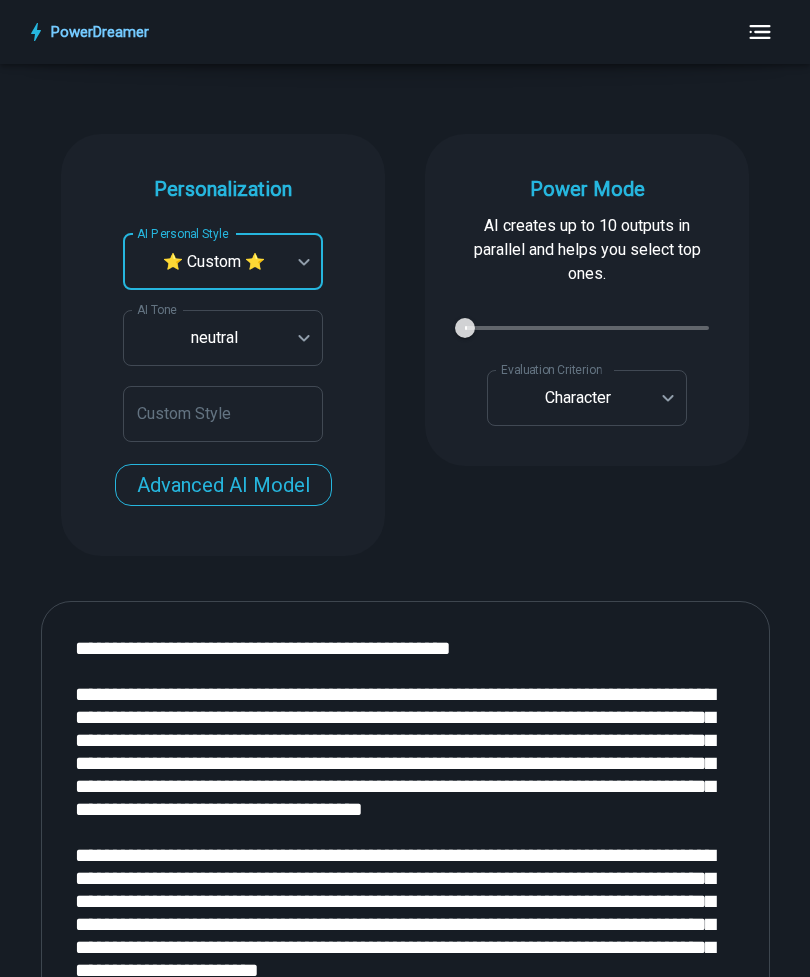 click on "Custom Style" at bounding box center (223, 414) 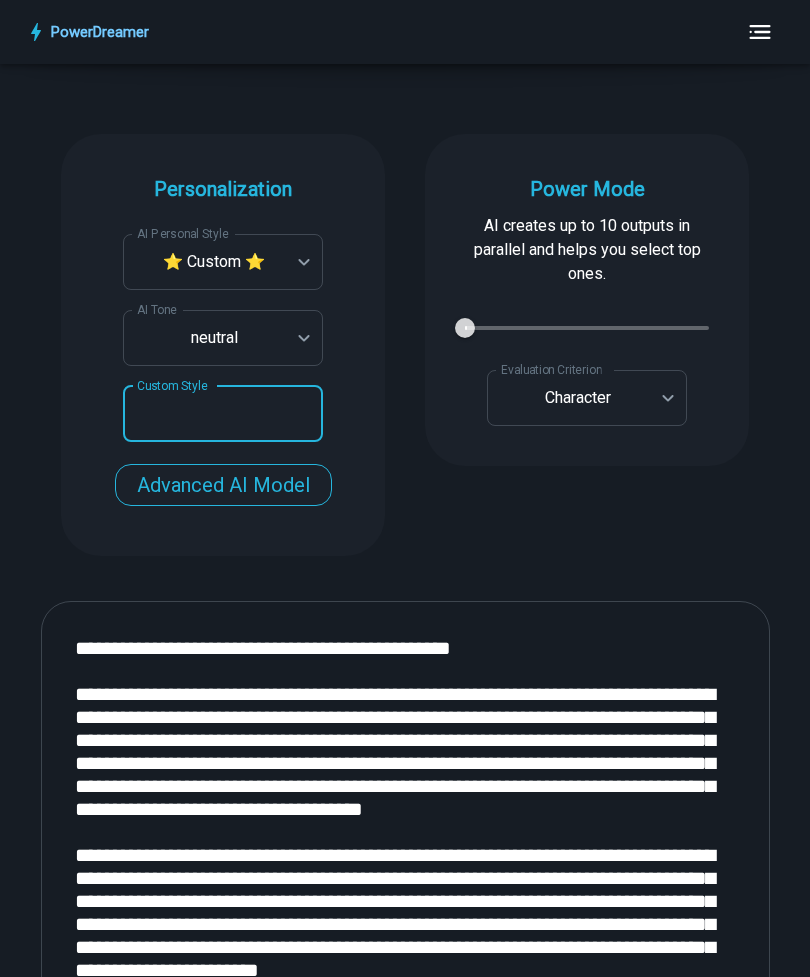 scroll, scrollTop: 2768, scrollLeft: 0, axis: vertical 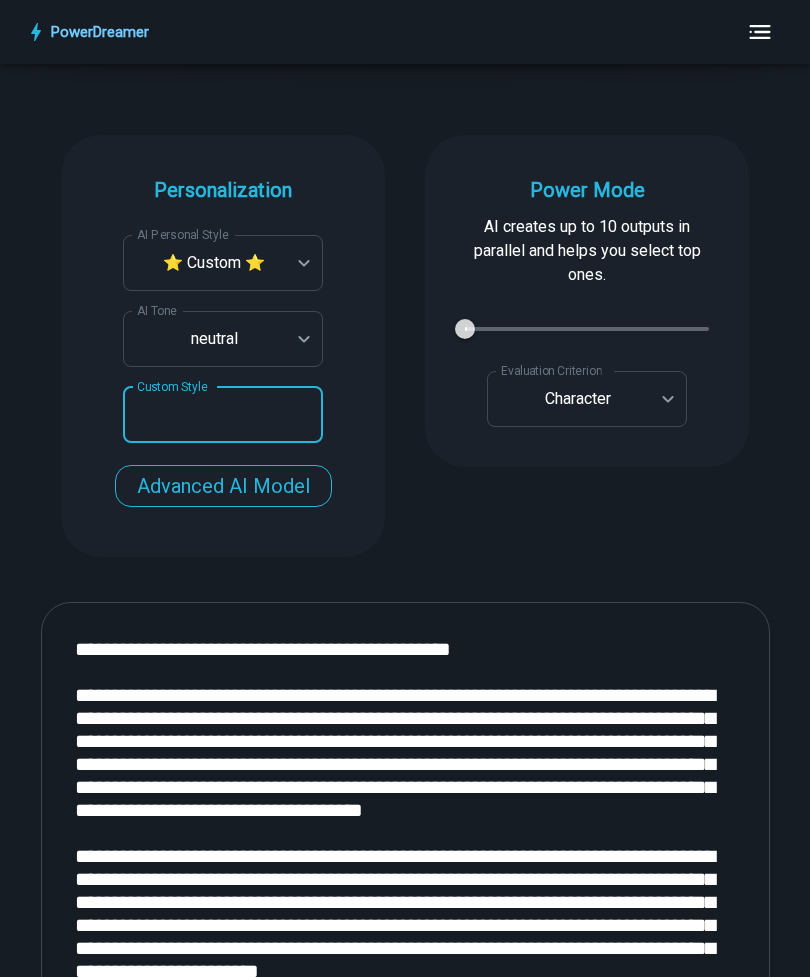 click on "Power Mode AI creates up to 10 outputs in parallel and helps you select top ones. 1 1 Evaluation Criterion Character ********* Evaluation Criterion Custom Evaluation Criterion Custom Evaluation Criterion" at bounding box center [587, 301] 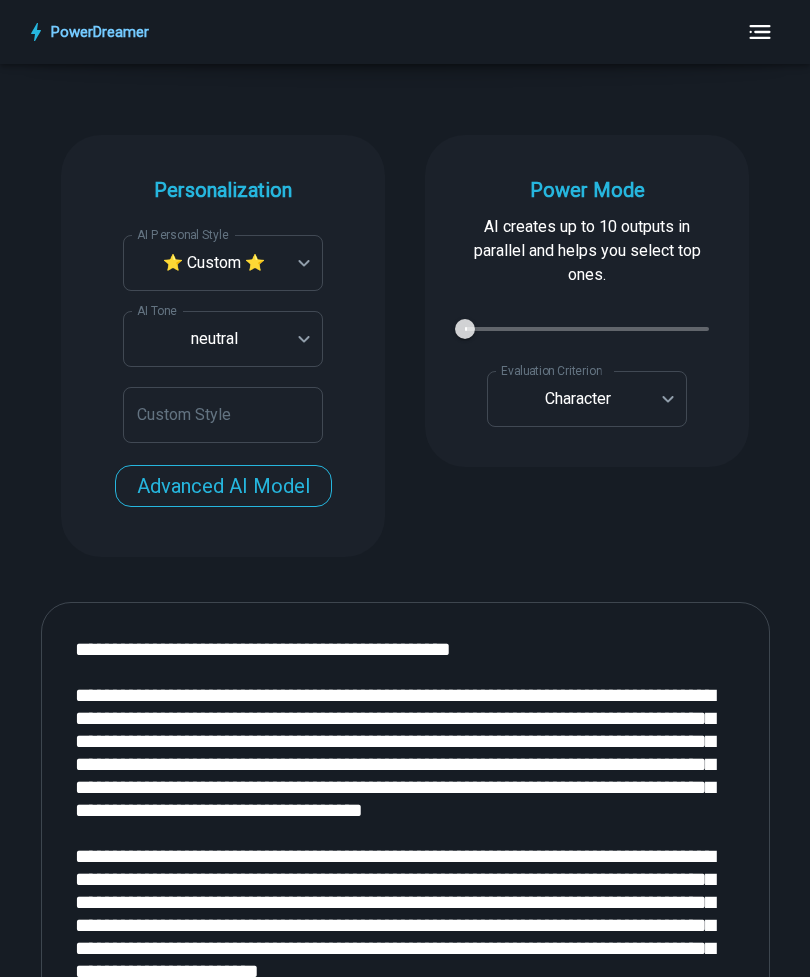 scroll, scrollTop: 2769, scrollLeft: 0, axis: vertical 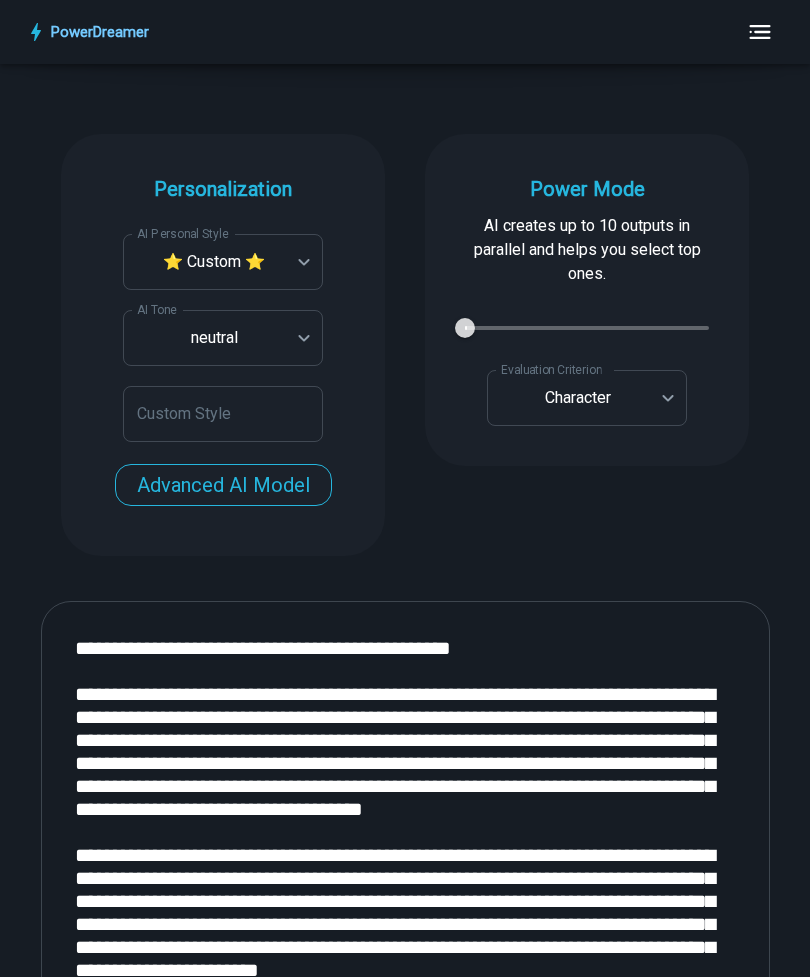 type on "*" 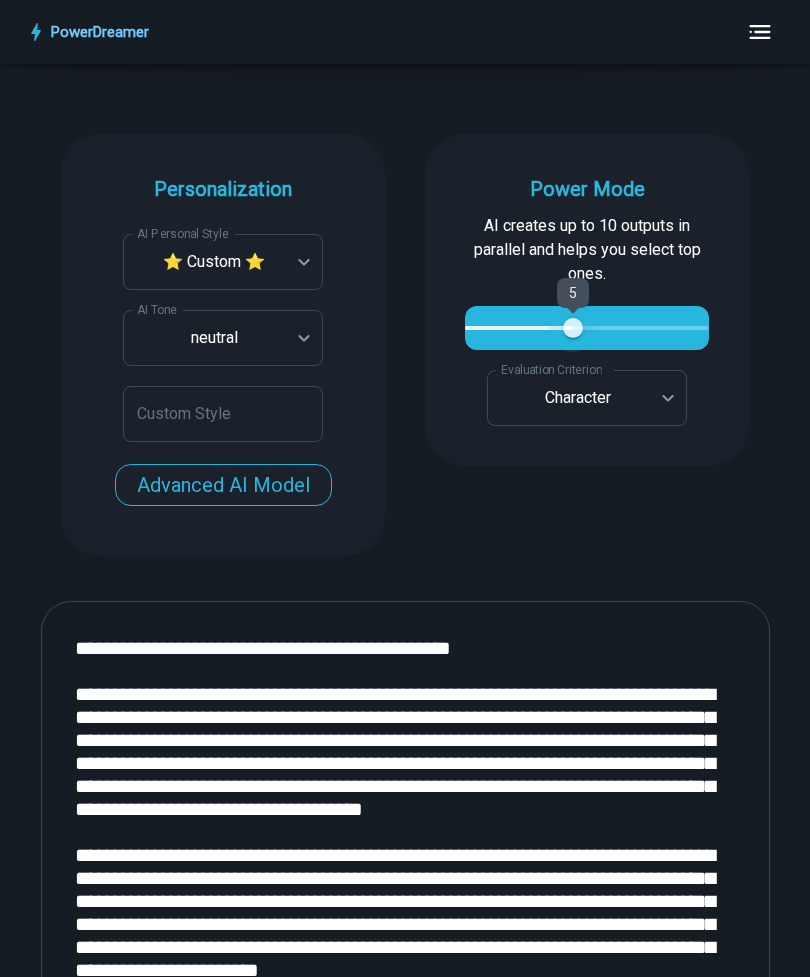 type on "*" 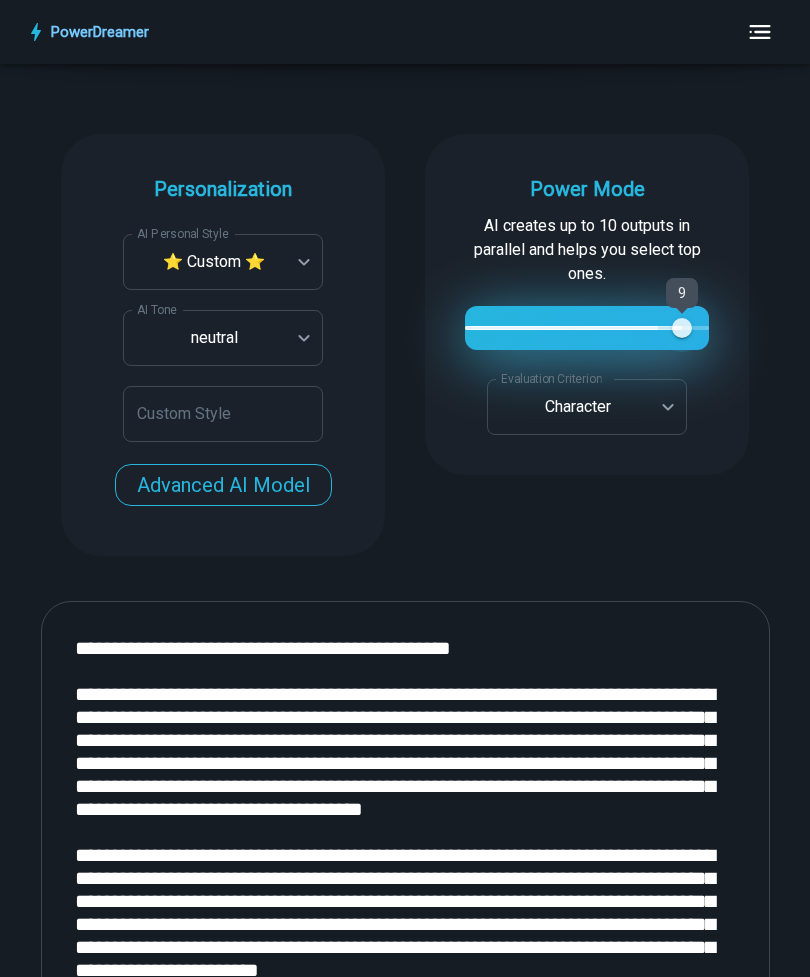 type on "**" 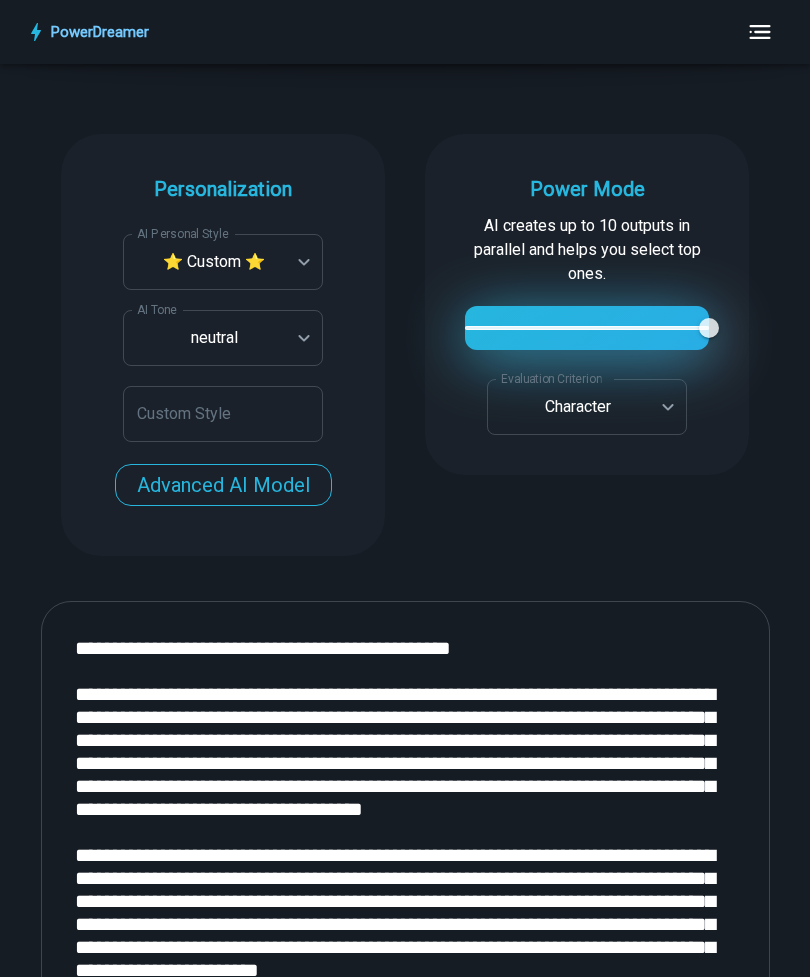 click on "PowerDreamer AI Fanfiction Generator Write fan fiction in many styles, from J.K Rowling to J.R.R. Tolkien  START Faster with PowerDreamer 212,730  AI-Generated Outputs.  50,000+ Users. 60+ AI Tools. PowerDreamer saved me a ton of stress and even more time. Highly recommend. Bailey Vogt is a writer and producer with experience at Morning Rush, Arizona PBS, Metro Weekly and The Washington Times I received a job offer today that your awesome website helped me get. Thank you! I will be singing your praises. Matt S. signed up to PowerDreamer November 30th 2023 and received his job offer February 1st 2024 Absolutely love this program!! I'm usually hesitant to pay for anything without being able to try it for free first. However, I was desperate to get resume writing help and this program far exceeded my expectations! I have been telling anyone I know looking for a job to try it. Maura Duffy Tyler D., Product Manager in E-Commerce Kyle Kimball Alix Harvey Made the job hunting process so easy! Jess B. Personalization" at bounding box center [405, 4756] 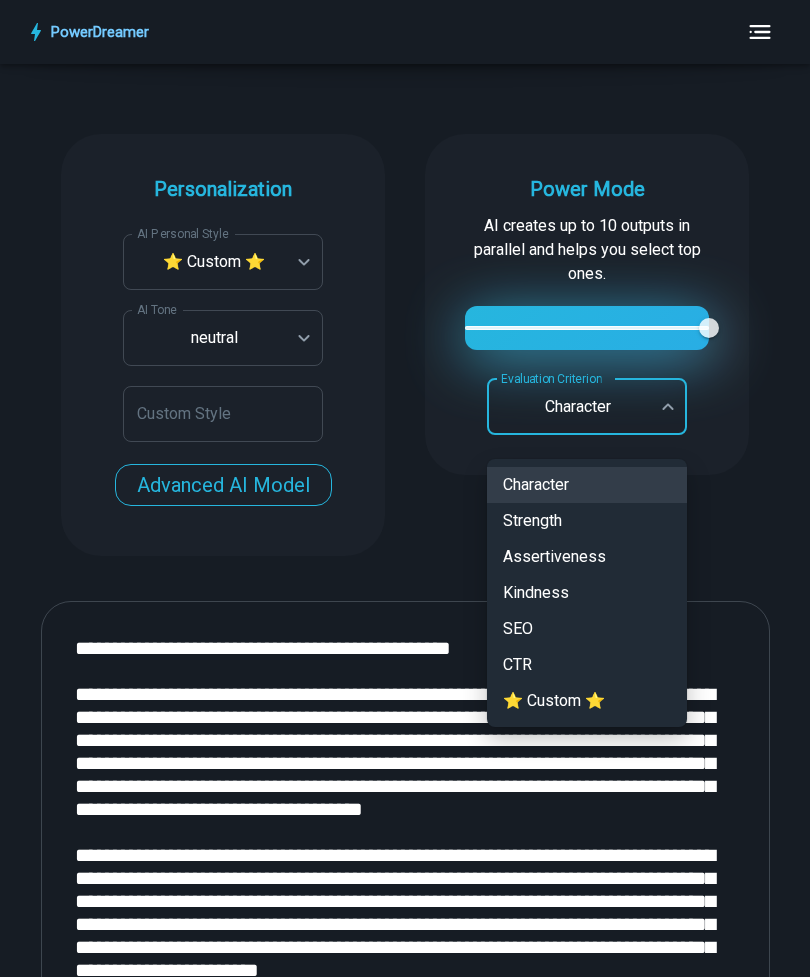 click on "⭐ Custom ⭐" at bounding box center (587, 701) 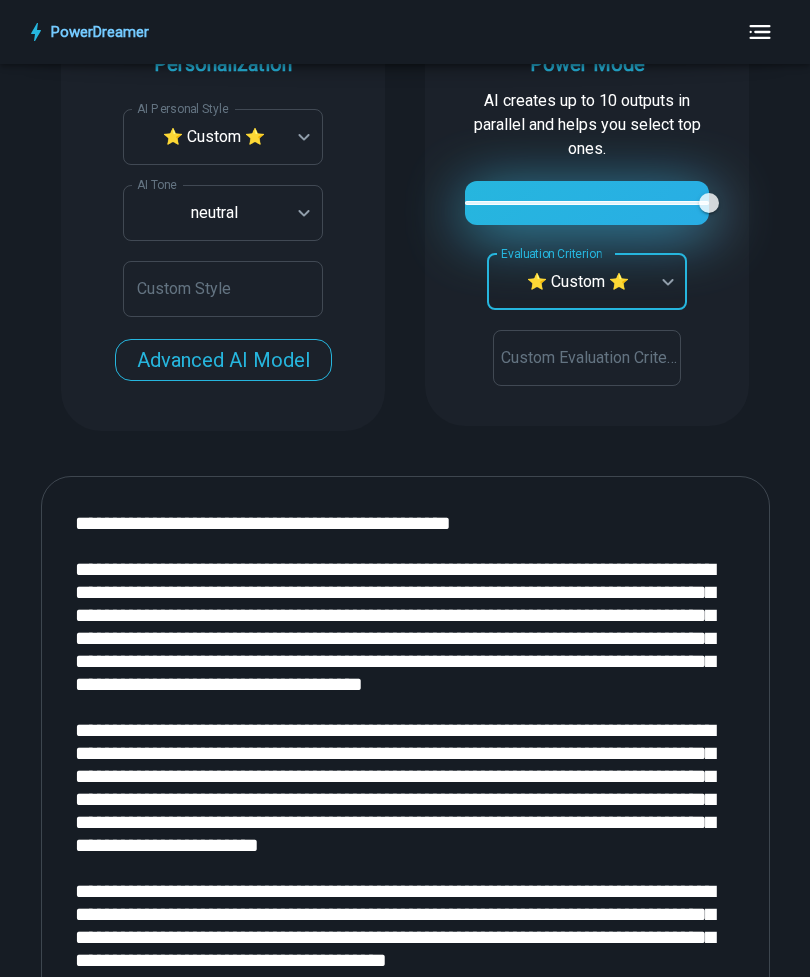 click on "Custom Evaluation Criterion Custom Evaluation Criterion" at bounding box center [587, 358] 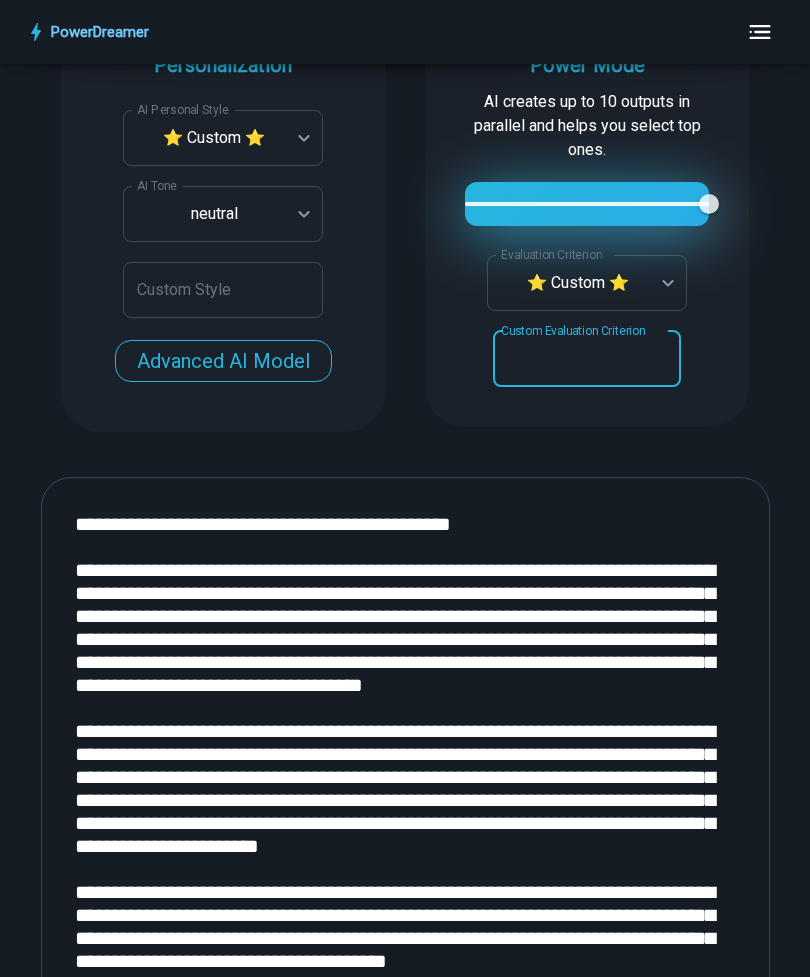 click on "**********" at bounding box center (405, 221) 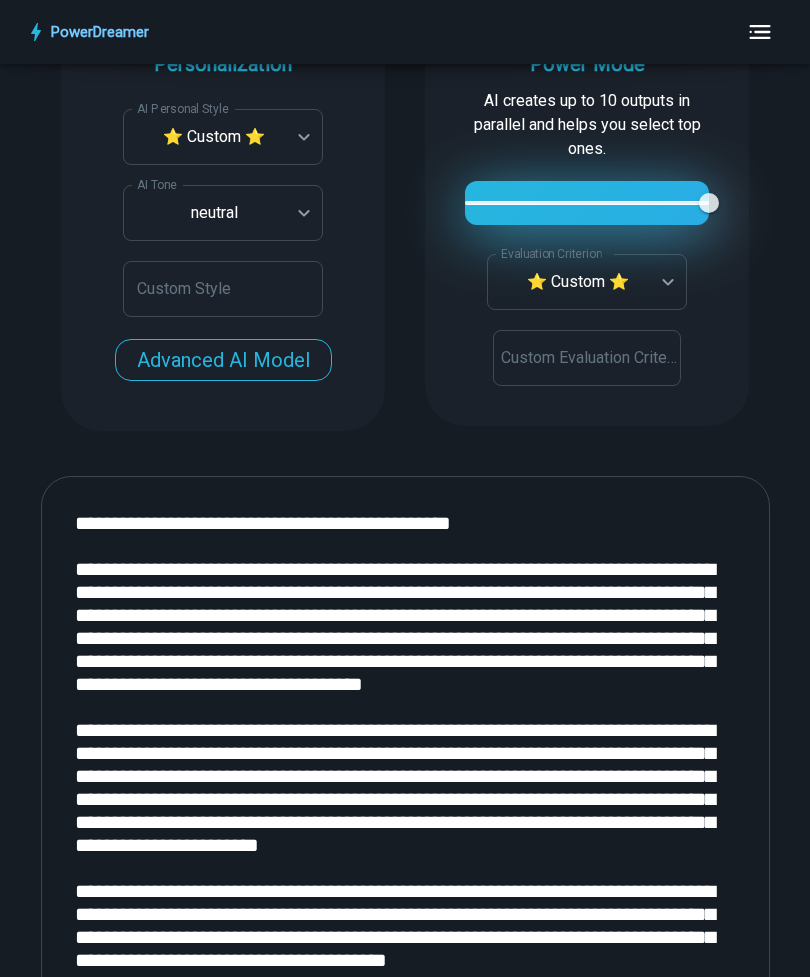 click on "Custom Evaluation Criterion Custom Evaluation Criterion" at bounding box center (587, 358) 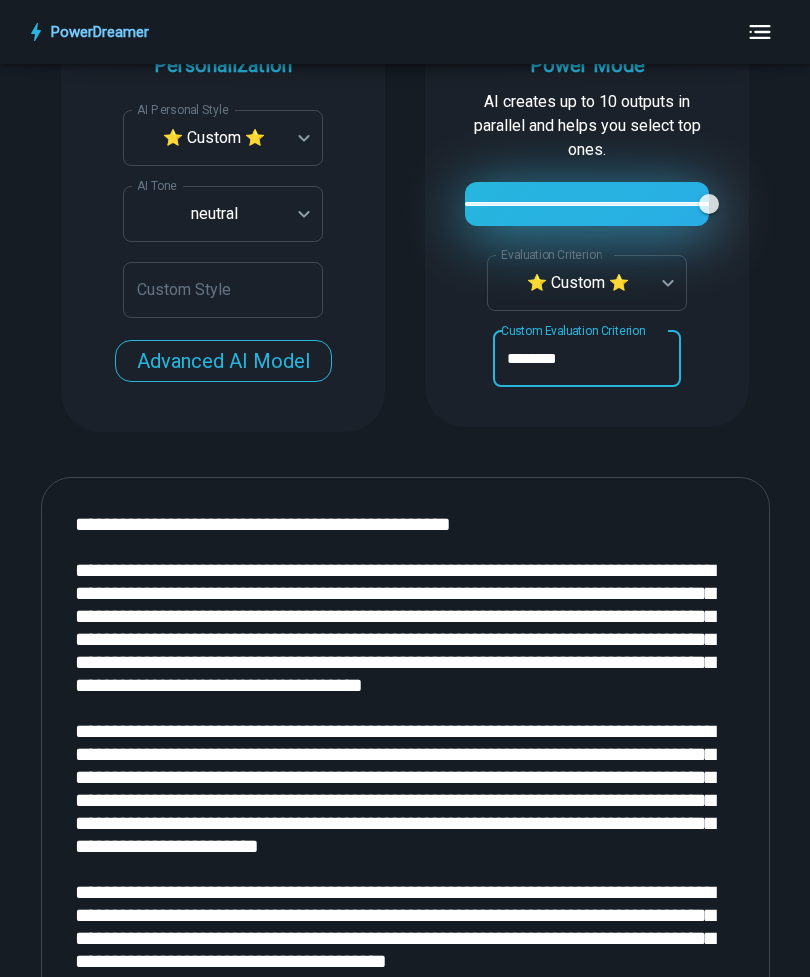type on "********" 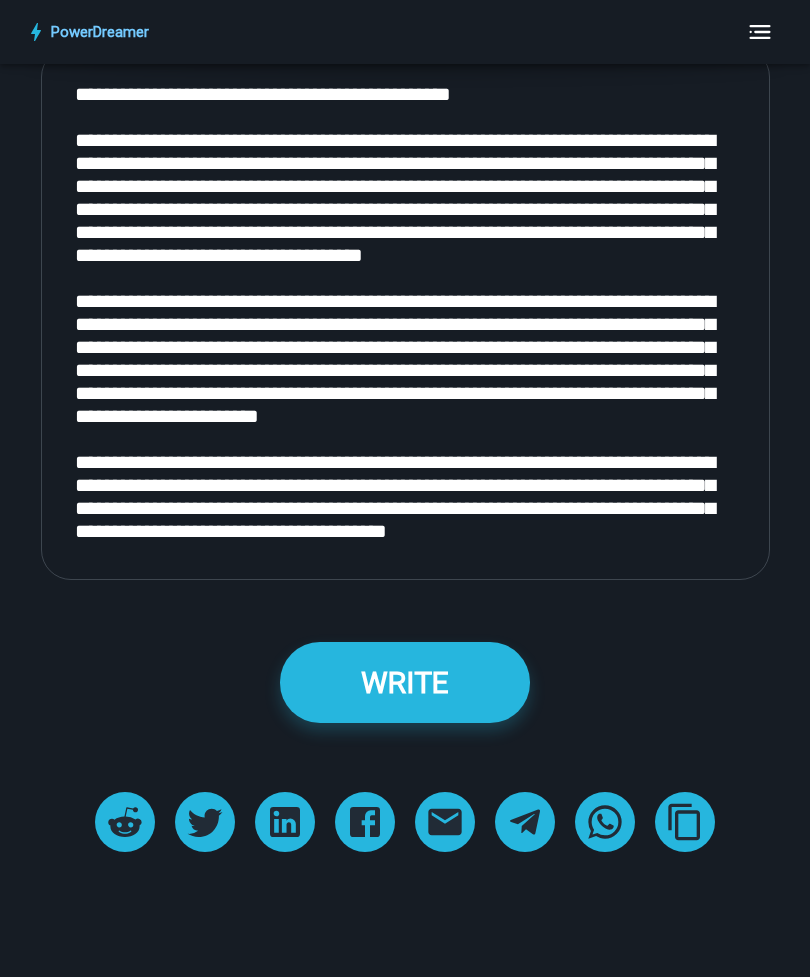 scroll, scrollTop: 3316, scrollLeft: 0, axis: vertical 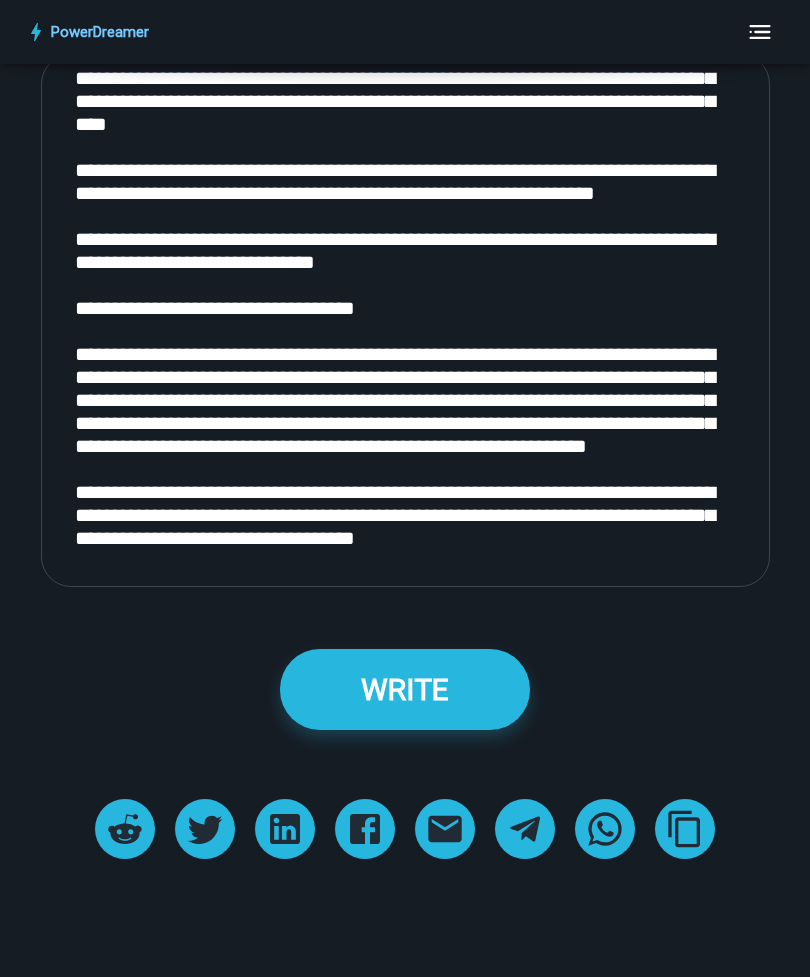 click on "WRITE" at bounding box center [405, 689] 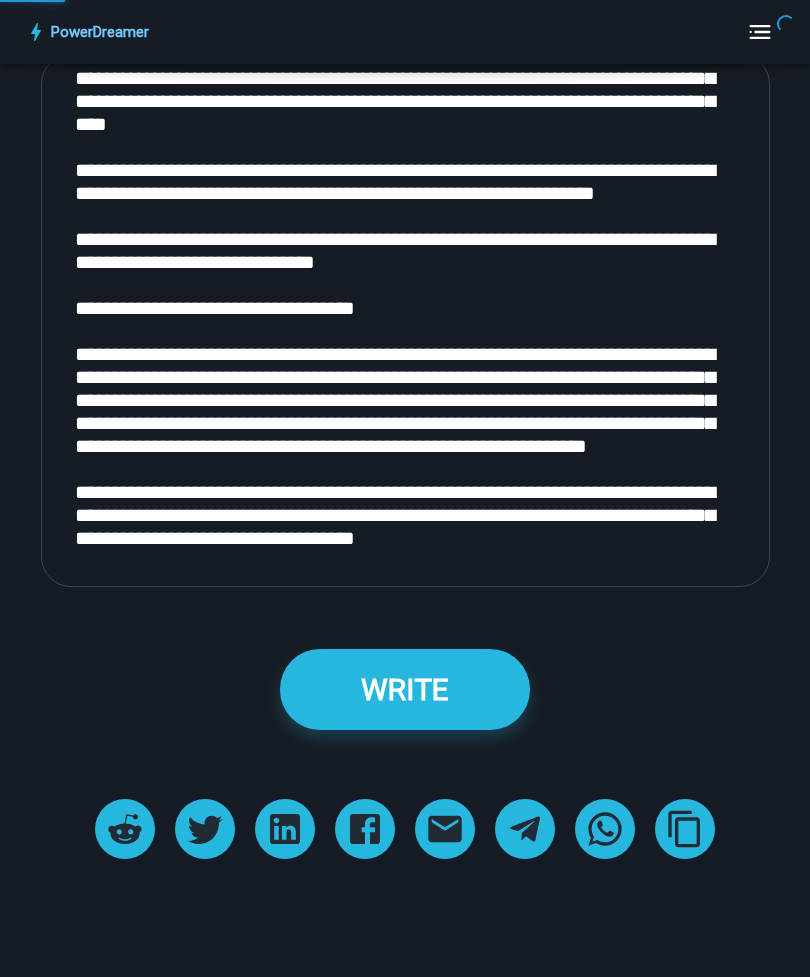 scroll, scrollTop: 0, scrollLeft: 0, axis: both 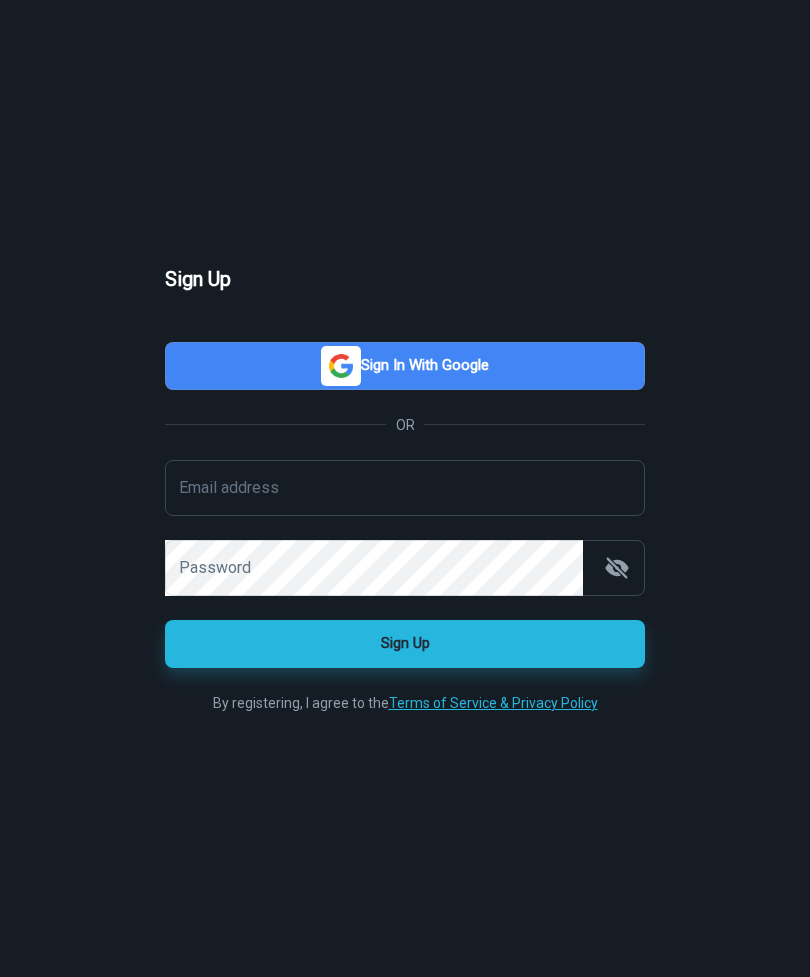 click on "Email address" at bounding box center [405, 488] 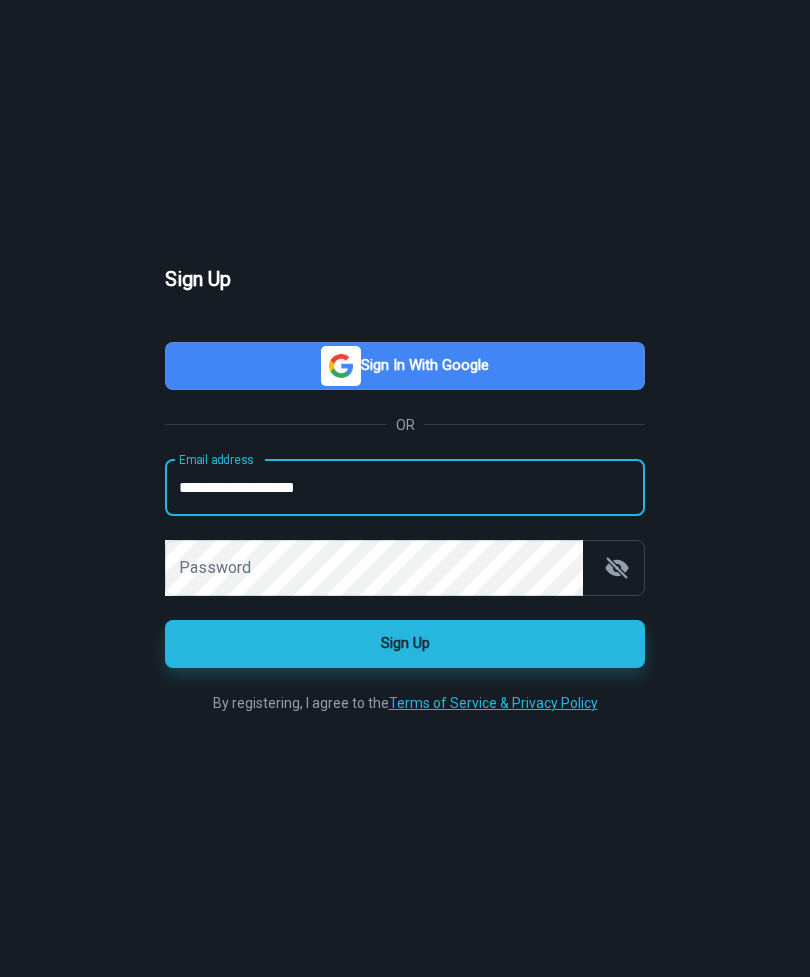 type on "**********" 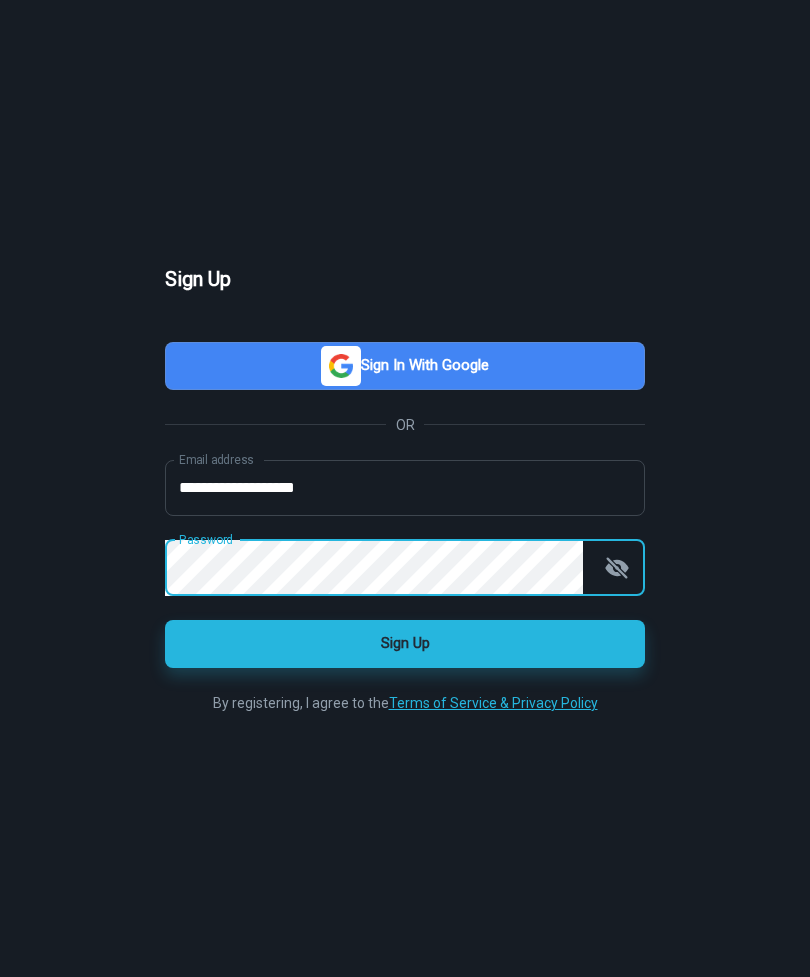 click at bounding box center [617, 568] 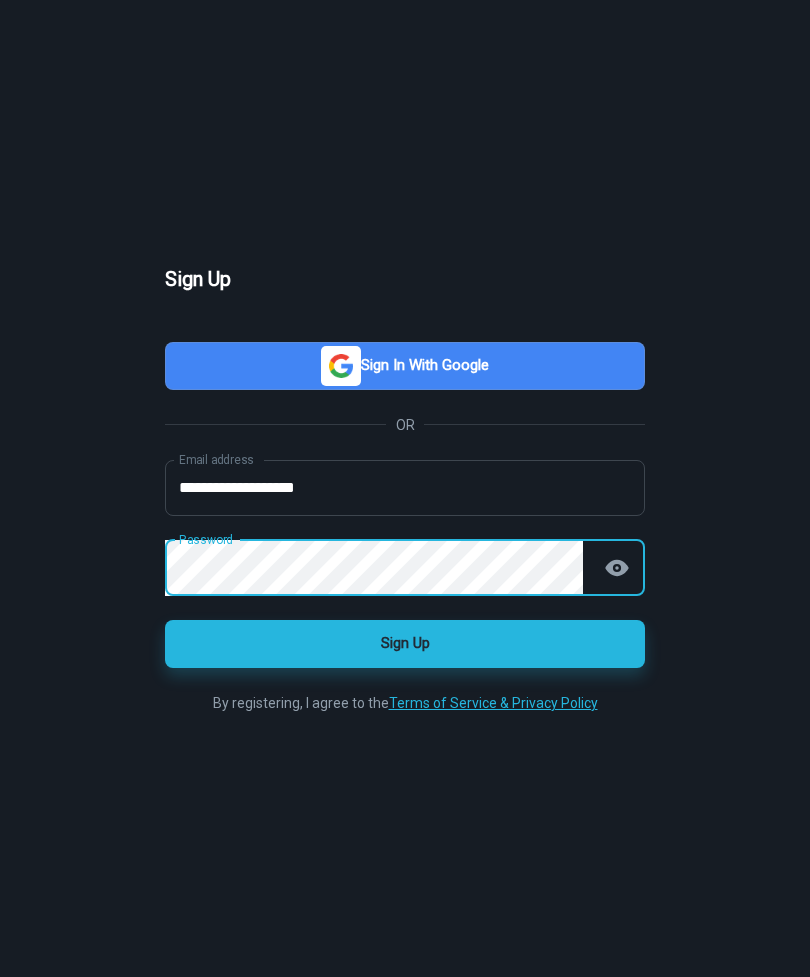 click on "Sign Up" at bounding box center [405, 644] 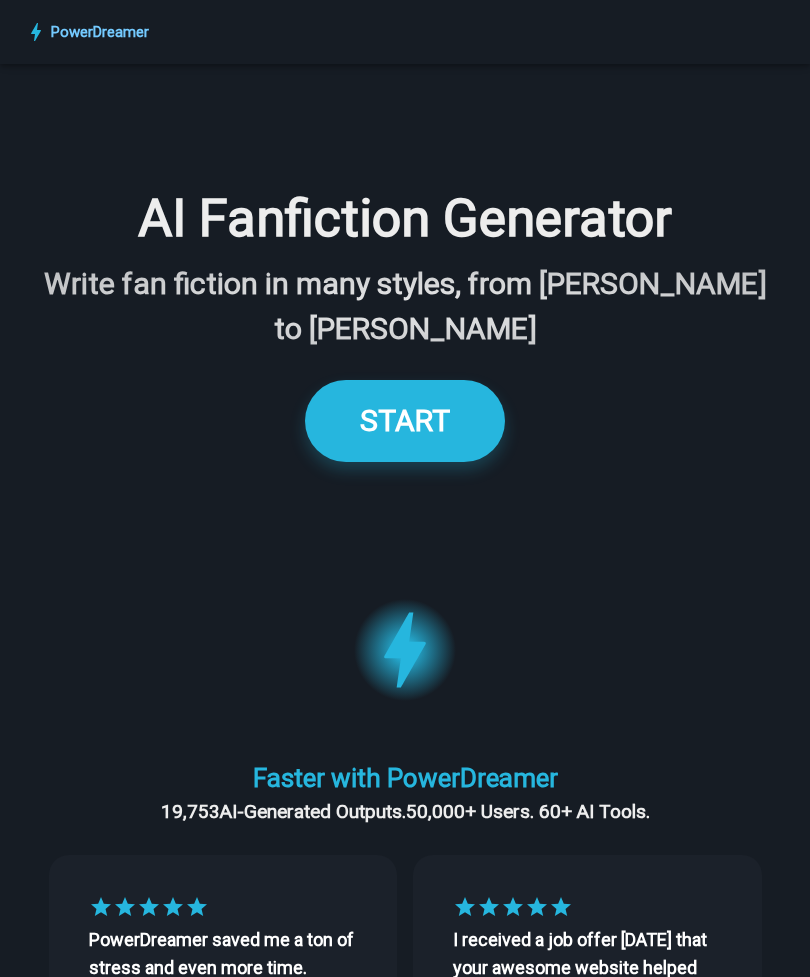 scroll, scrollTop: 0, scrollLeft: 0, axis: both 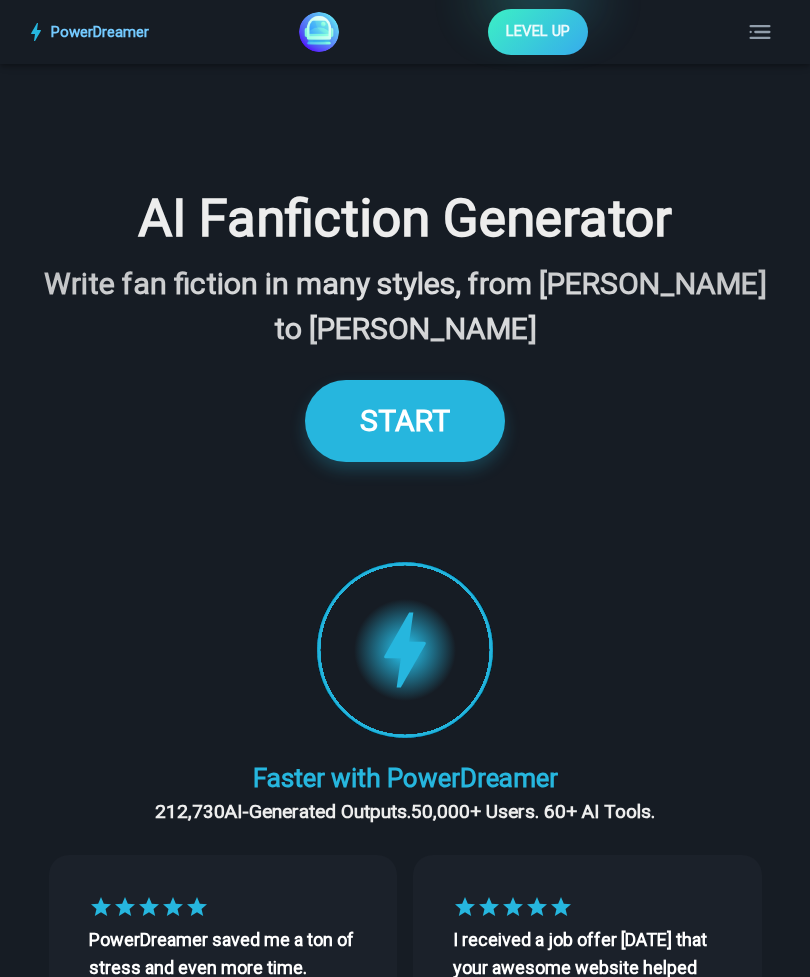 click on "START" at bounding box center (405, 420) 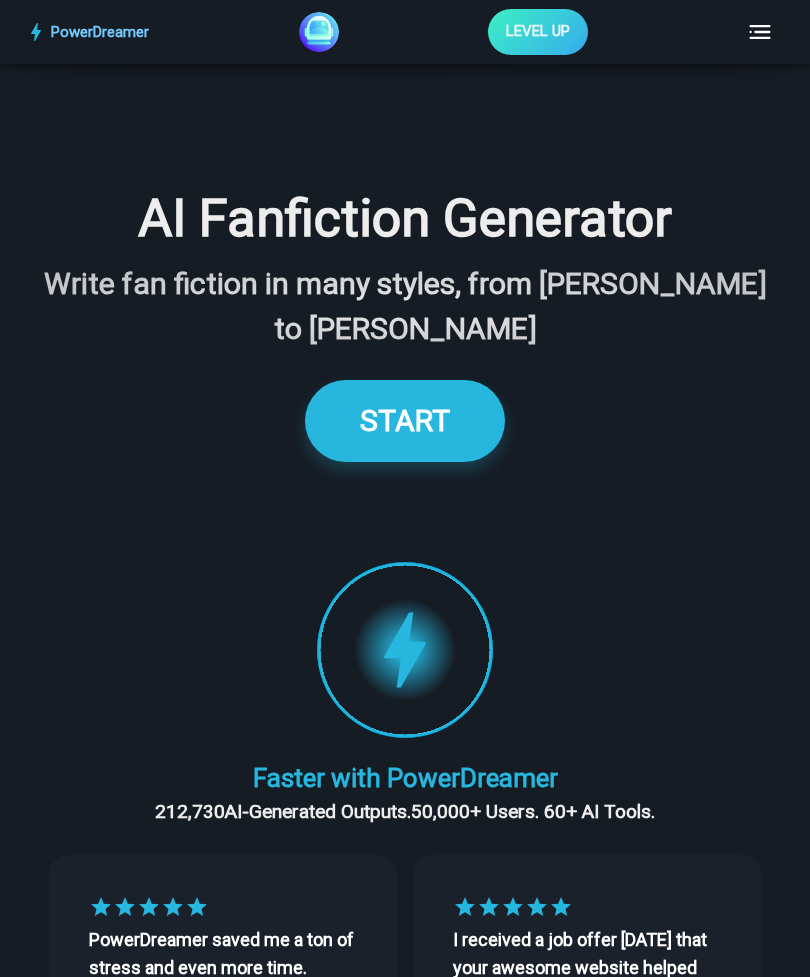 scroll, scrollTop: 2794, scrollLeft: 0, axis: vertical 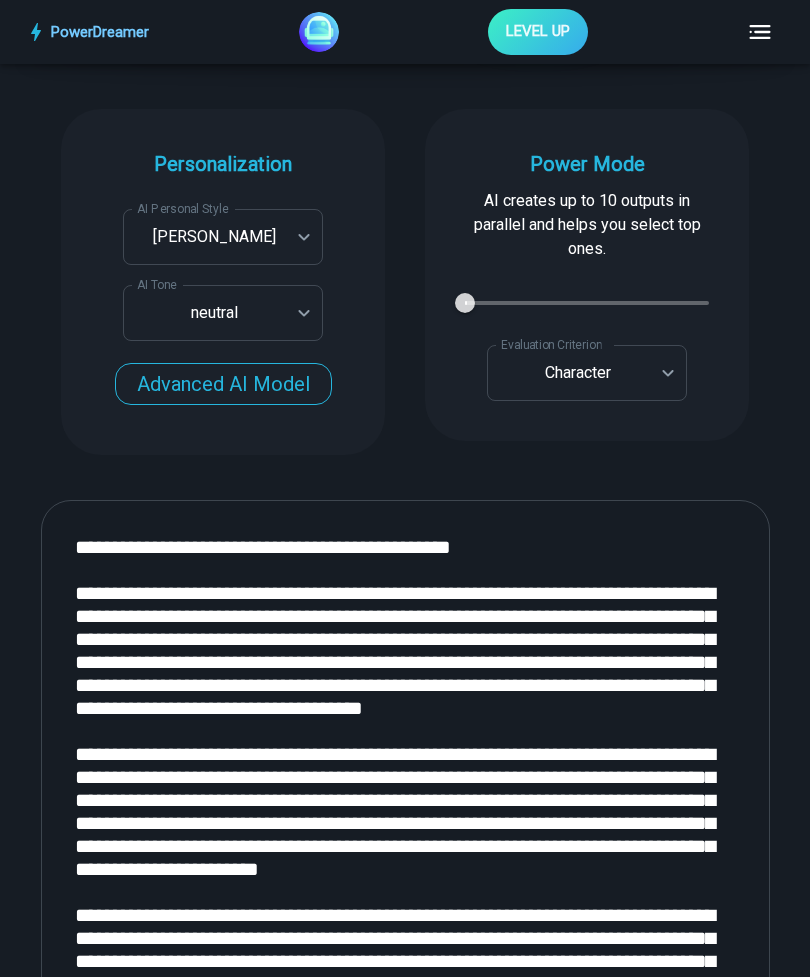 click on "PowerDreamer LEVEL UP AI Fanfiction Generator Write fan fiction in many styles, from [PERSON_NAME] to [PERSON_NAME]  START Faster with PowerDreamer 212,730  AI-Generated Outputs.  50,000+ Users. 60+ AI Tools. PowerDreamer saved me a ton of stress and even more time. Highly recommend. [PERSON_NAME] is a writer and producer with experience at Morning Rush, [US_STATE] PBS, Metro Weekly and The [US_STATE] Times I received a job offer [DATE] that your awesome website helped me get. Thank you! I will be singing your praises. [PERSON_NAME] signed up to PowerDreamer [DATE] and received his job offer [DATE] Absolutely love this program!! I'm usually hesitant to pay for anything without being able to try it for free first. However, I was desperate to get resume writing help and this program far exceeded my expectations! I have been telling anyone I know looking for a job to try it. [PERSON_NAME] [PERSON_NAME], Product Manager in E-Commerce [PERSON_NAME] [PERSON_NAME] Made the job hunting process so easy! [PERSON_NAME] Age [DEMOGRAPHIC_DATA]" at bounding box center (405, 4693) 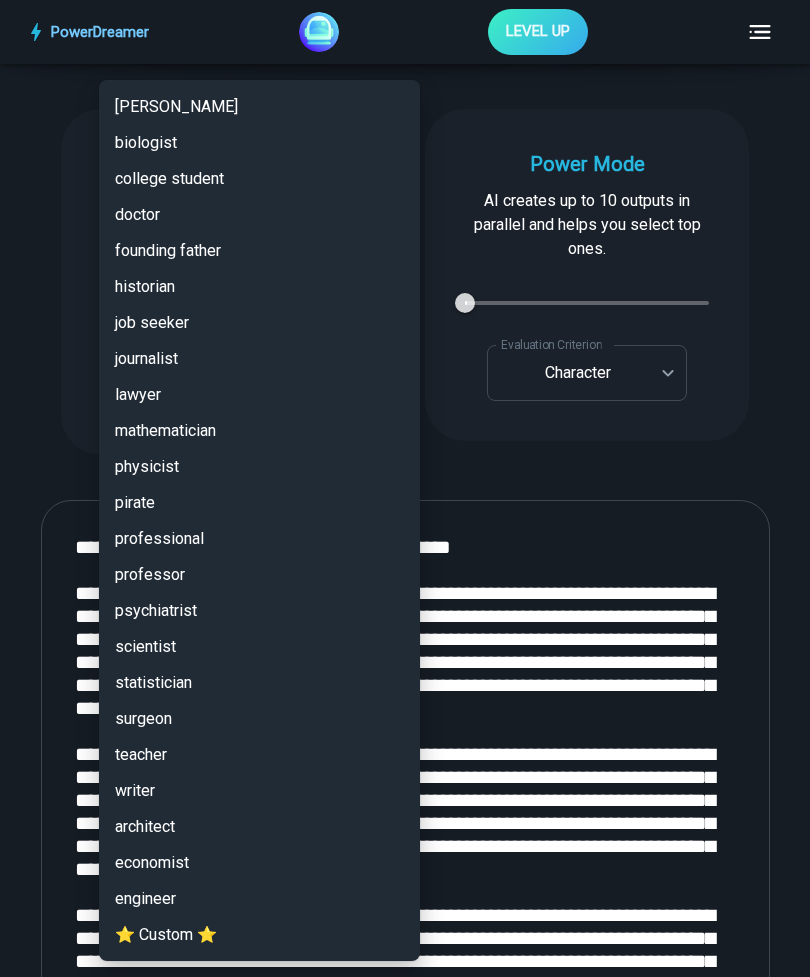 scroll, scrollTop: 4427, scrollLeft: 0, axis: vertical 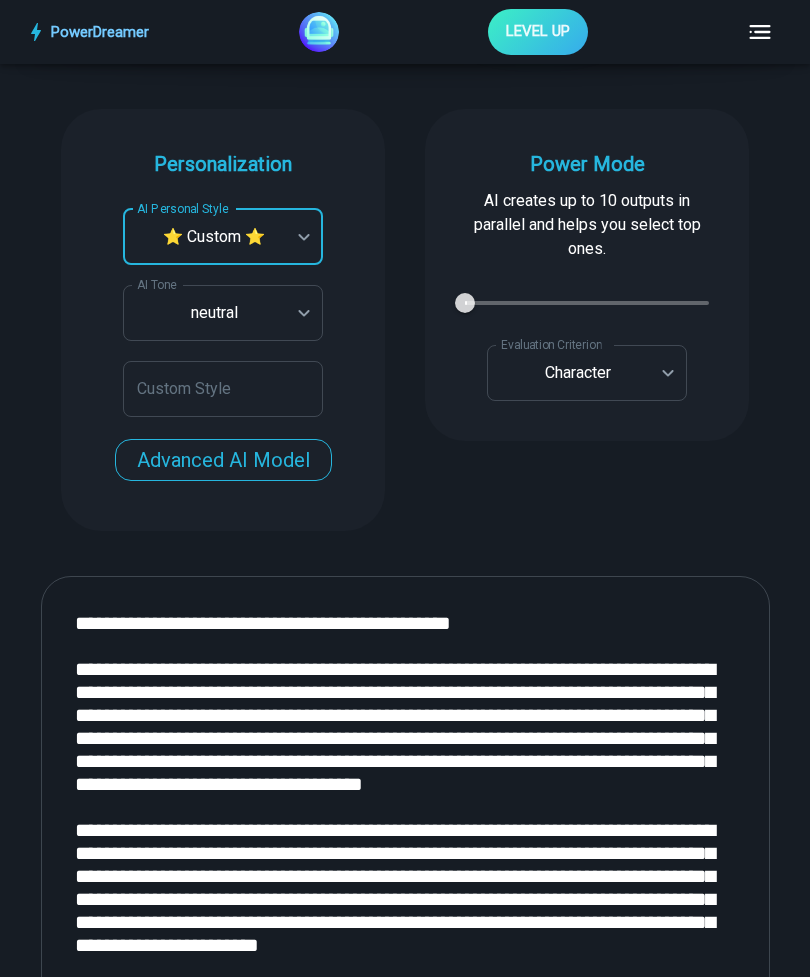 type on "*" 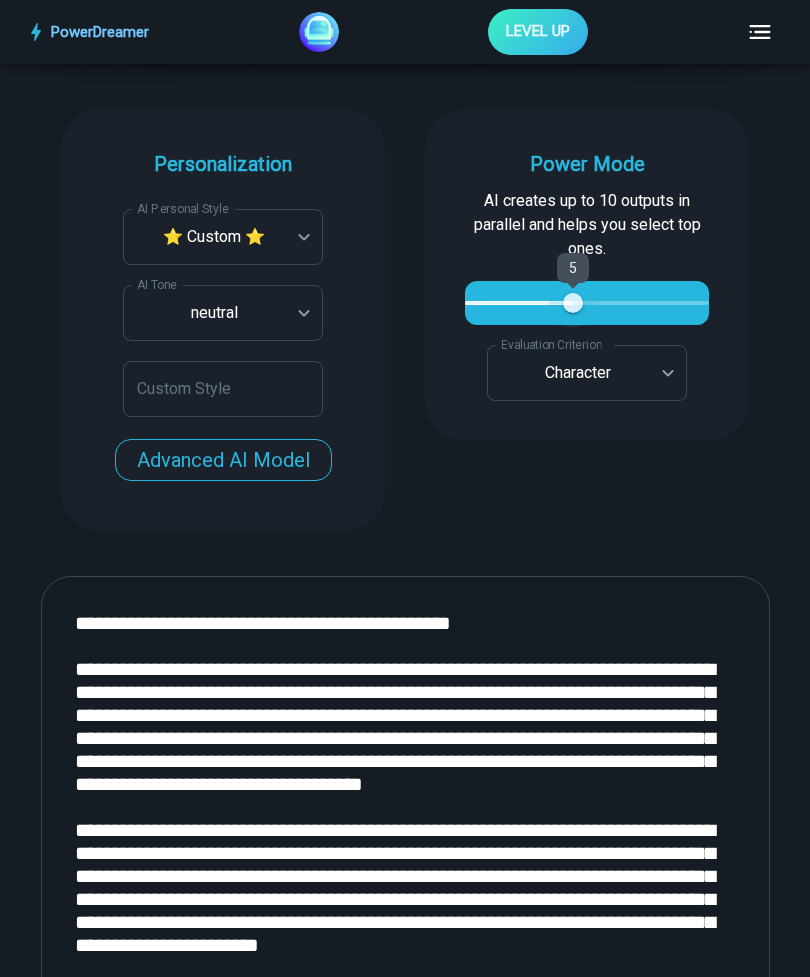 type on "*" 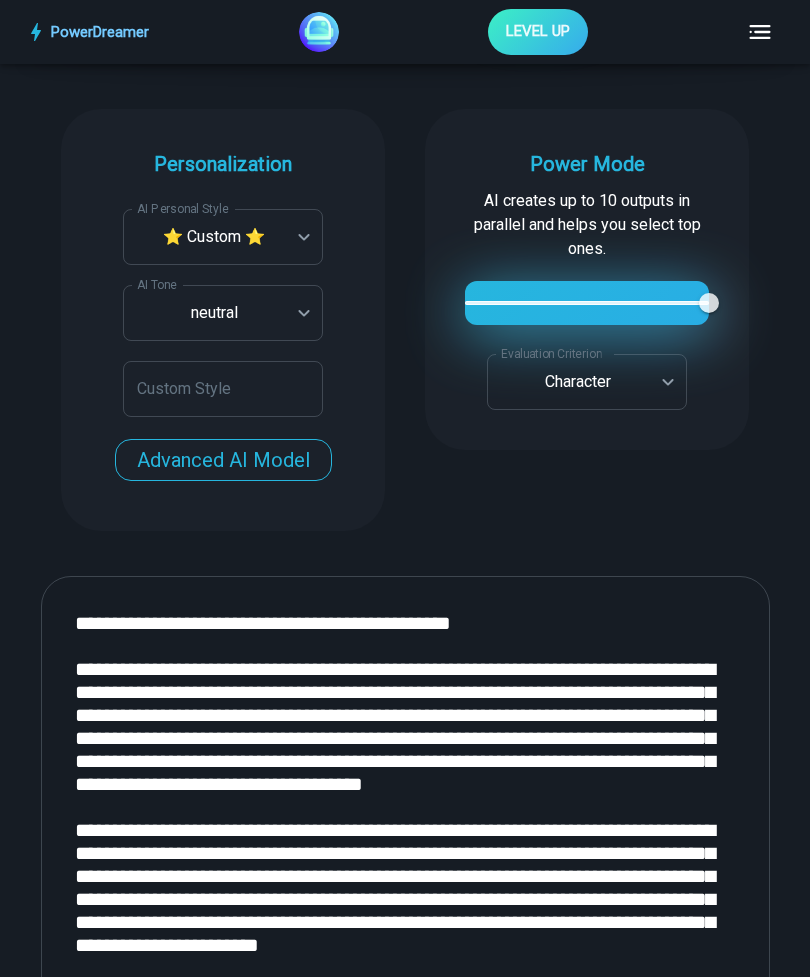 click on "PowerDreamer LEVEL UP AI Fanfiction Generator Write fan fiction in many styles, from [PERSON_NAME] to [PERSON_NAME]  START Faster with PowerDreamer 212,730  AI-Generated Outputs.  50,000+ Users. 60+ AI Tools. PowerDreamer saved me a ton of stress and even more time. Highly recommend. [PERSON_NAME] is a writer and producer with experience at Morning Rush, [US_STATE] PBS, Metro Weekly and The [US_STATE] Times I received a job offer [DATE] that your awesome website helped me get. Thank you! I will be singing your praises. [PERSON_NAME] signed up to PowerDreamer [DATE] and received his job offer [DATE] Absolutely love this program!! I'm usually hesitant to pay for anything without being able to try it for free first. However, I was desperate to get resume writing help and this program far exceeded my expectations! I have been telling anyone I know looking for a job to try it. [PERSON_NAME] [PERSON_NAME], Product Manager in E-Commerce [PERSON_NAME] [PERSON_NAME] Made the job hunting process so easy! [PERSON_NAME] Age [DEMOGRAPHIC_DATA]" at bounding box center (405, 4731) 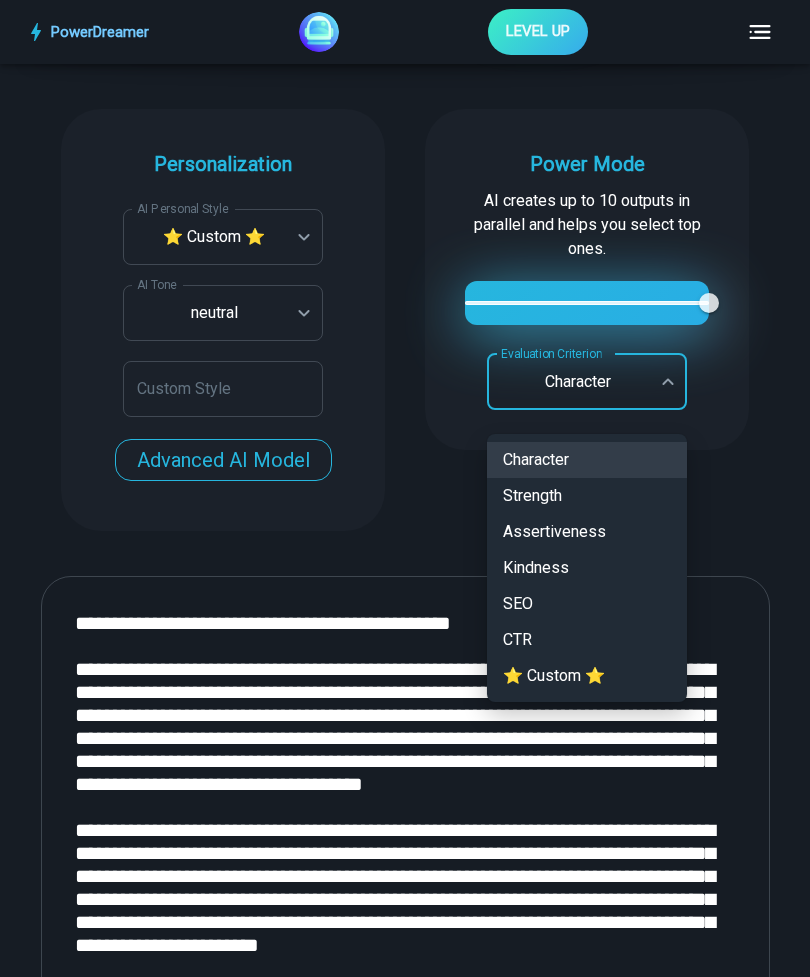 click on "⭐ Custom ⭐" at bounding box center [587, 676] 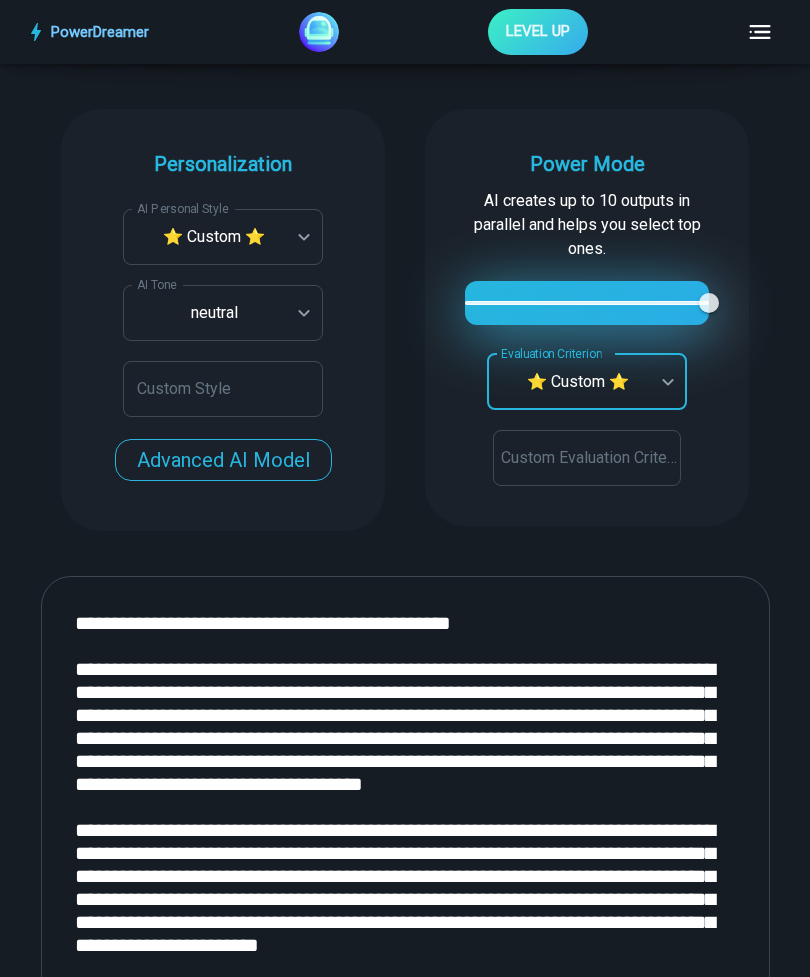 click on "Custom Evaluation Criterion Custom Evaluation Criterion" at bounding box center [587, 458] 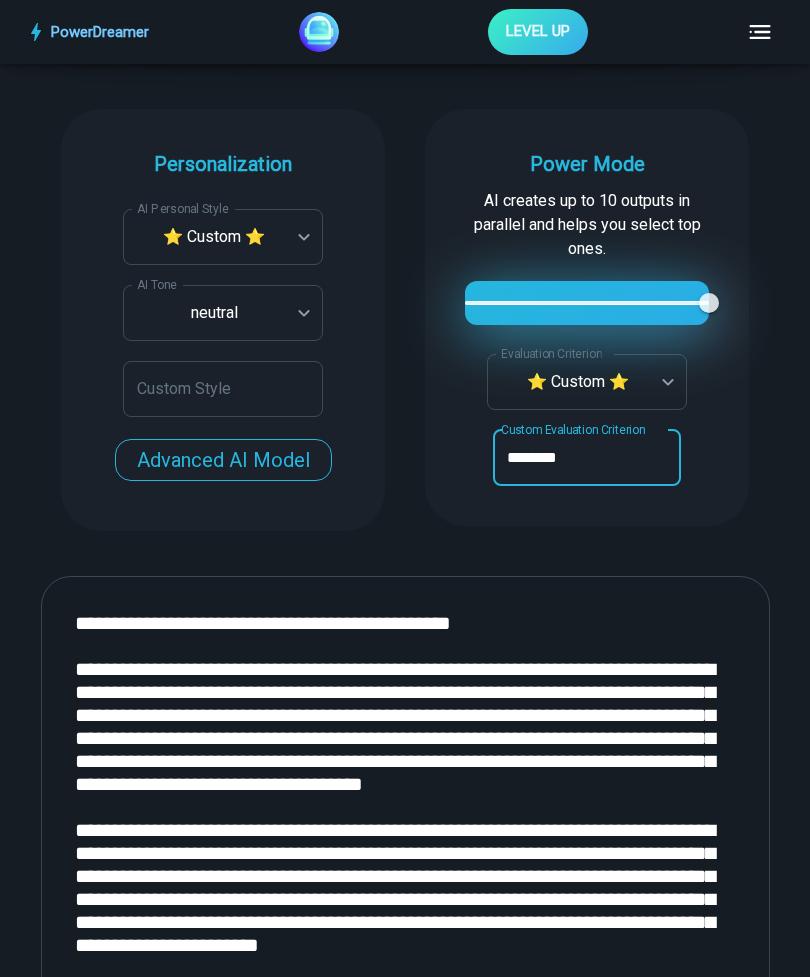 type on "********" 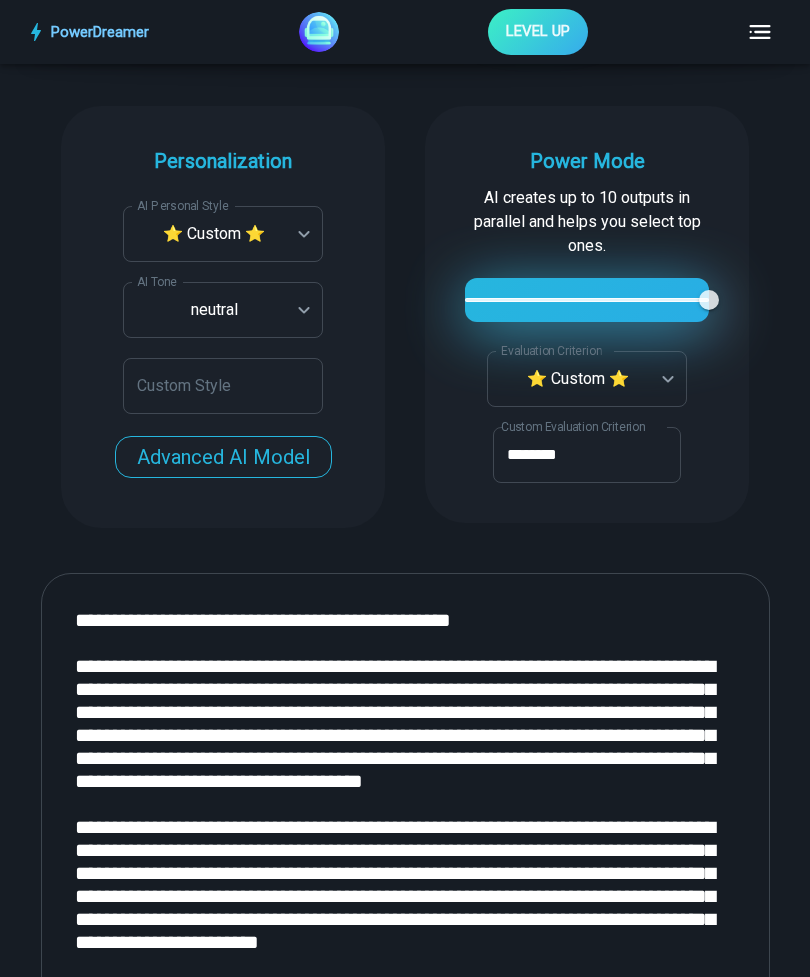 scroll, scrollTop: 2794, scrollLeft: 0, axis: vertical 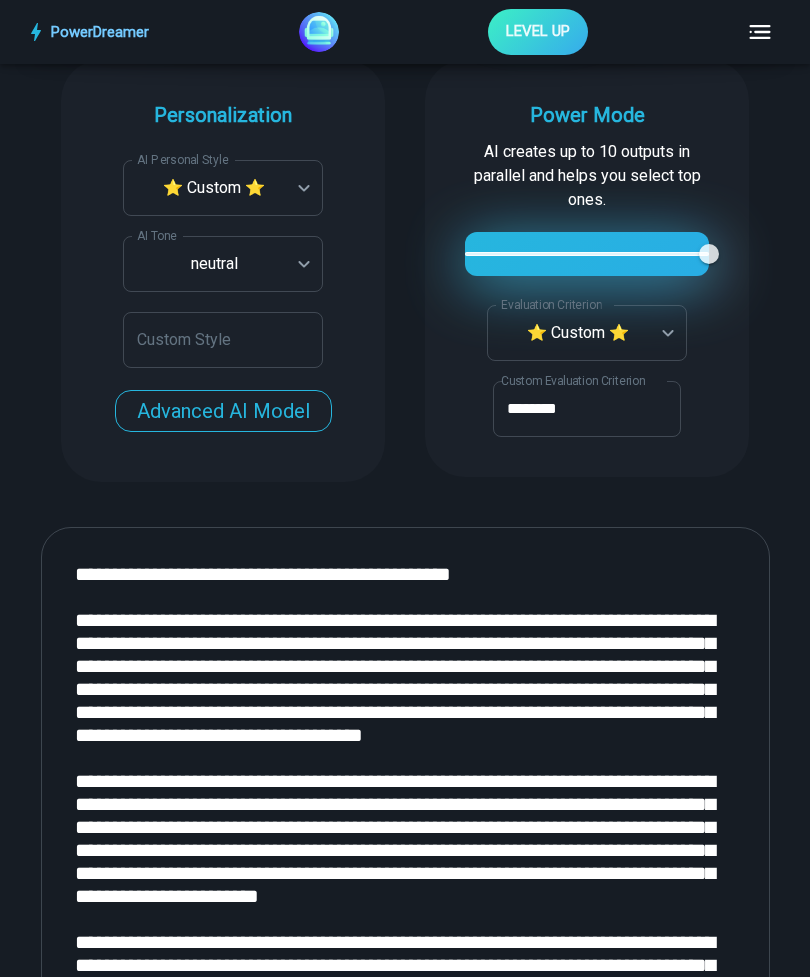 click on "Custom Style Custom Style" at bounding box center [223, 340] 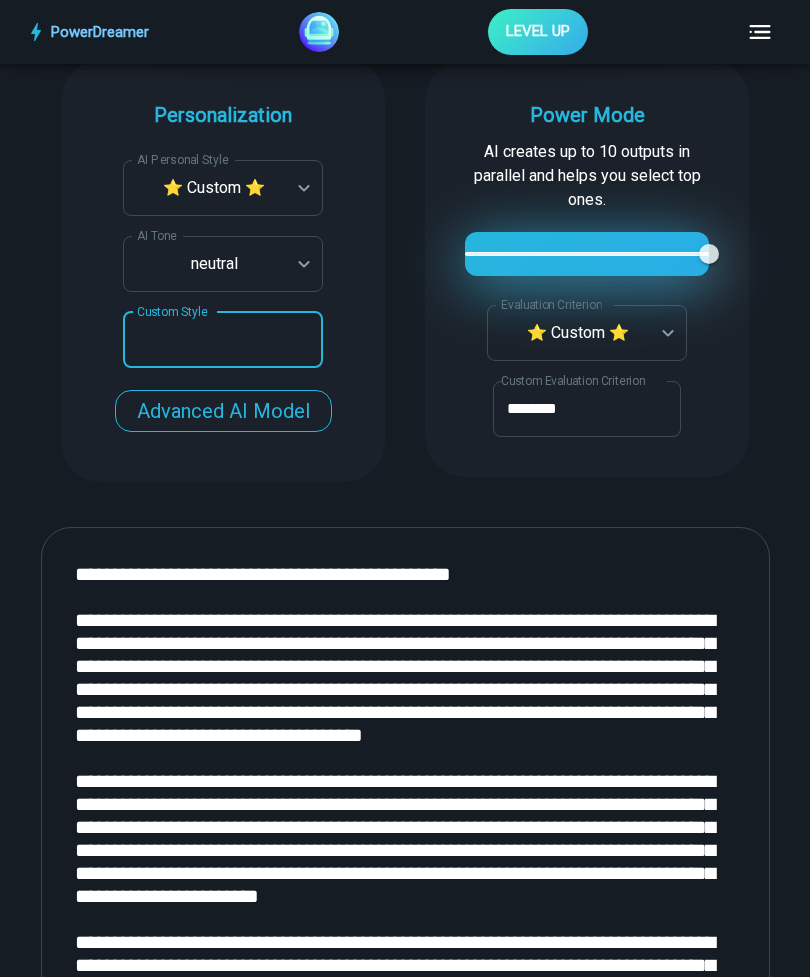 scroll, scrollTop: 2842, scrollLeft: 0, axis: vertical 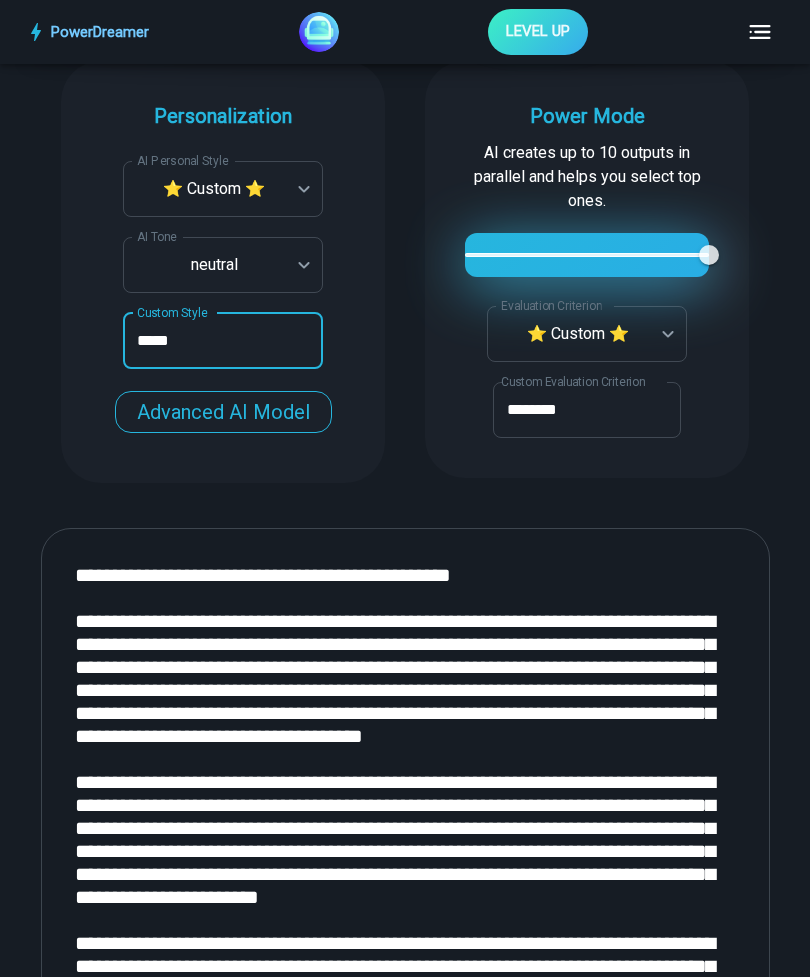 type on "*****" 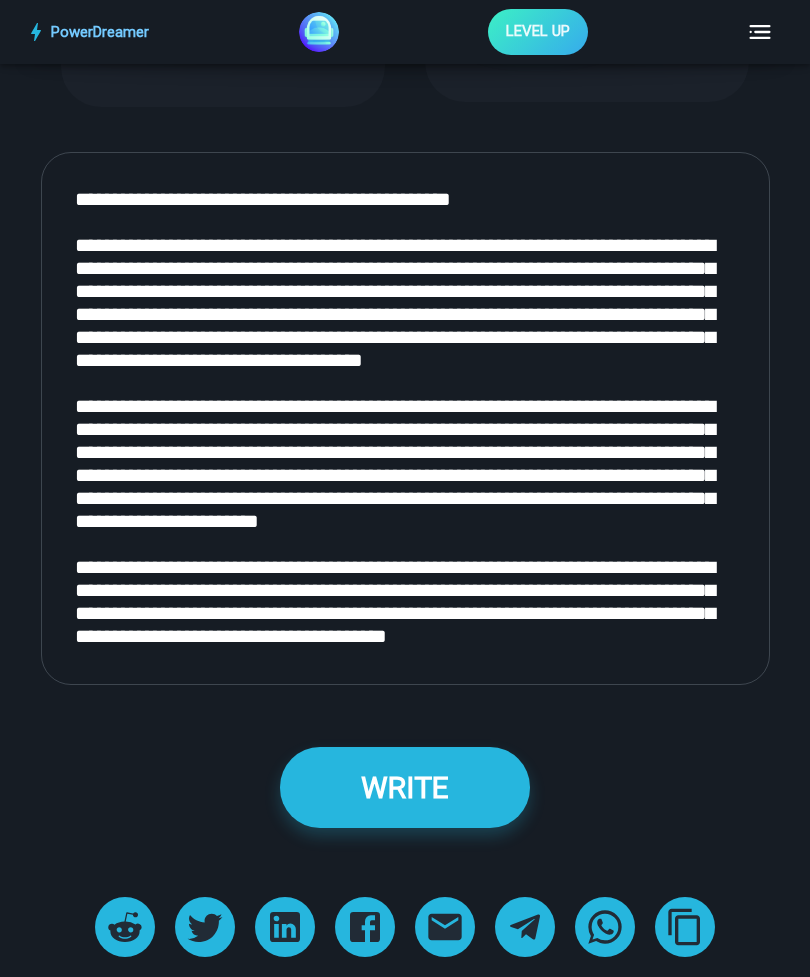 scroll, scrollTop: 3259, scrollLeft: 0, axis: vertical 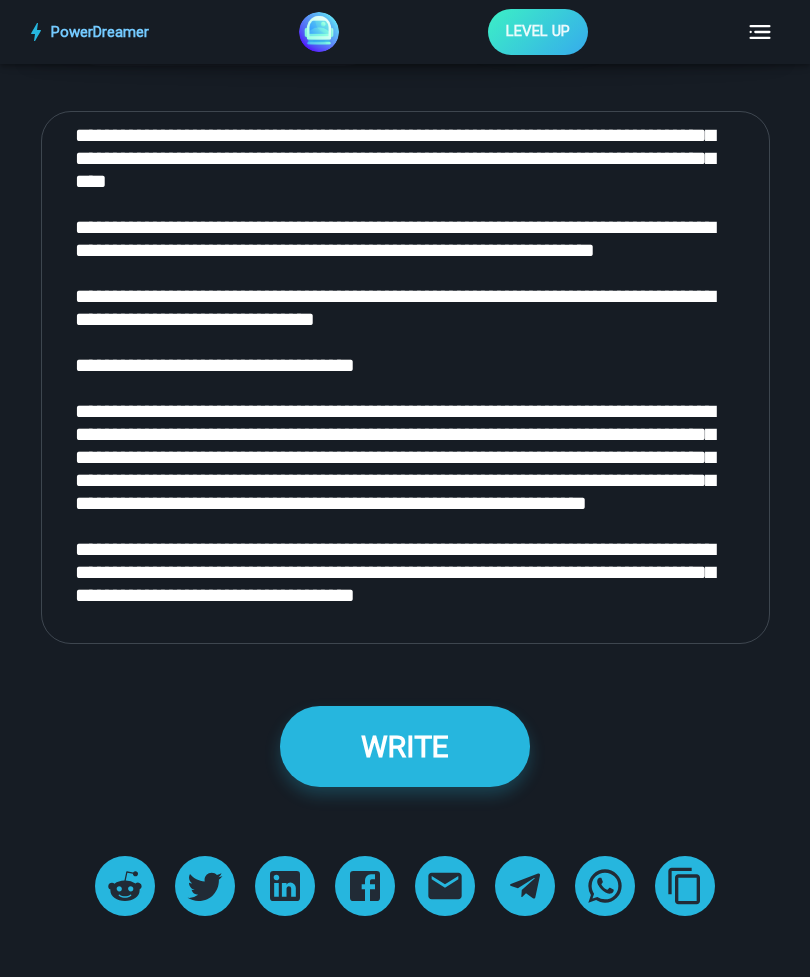 click on "WRITE" at bounding box center [405, 746] 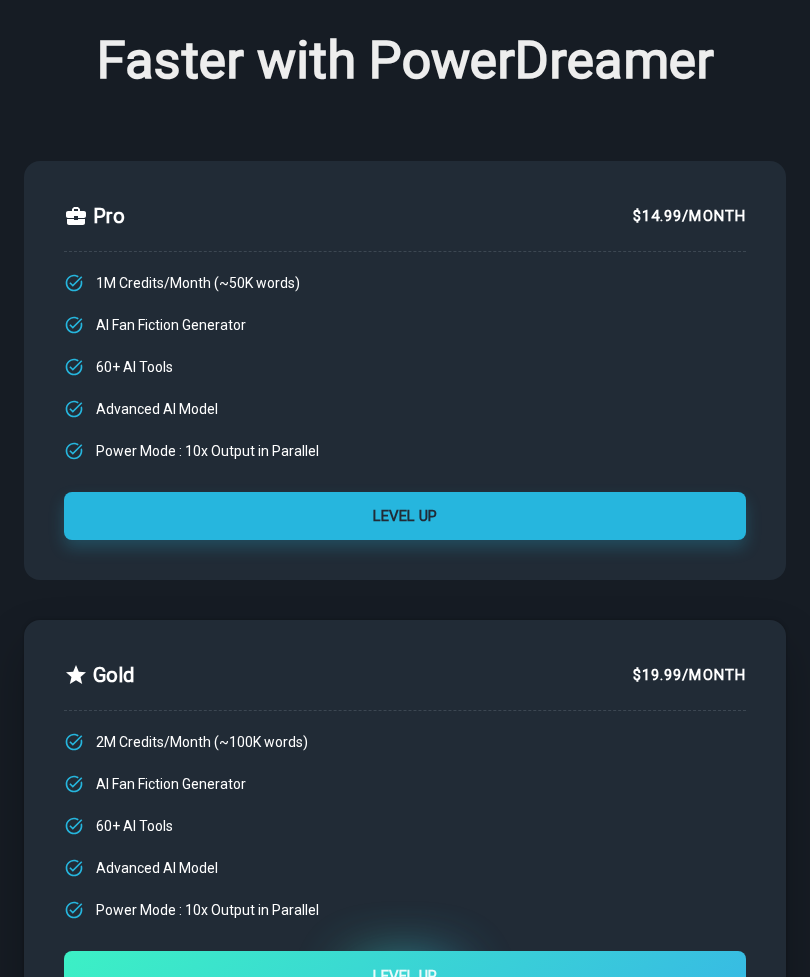 scroll, scrollTop: 0, scrollLeft: 0, axis: both 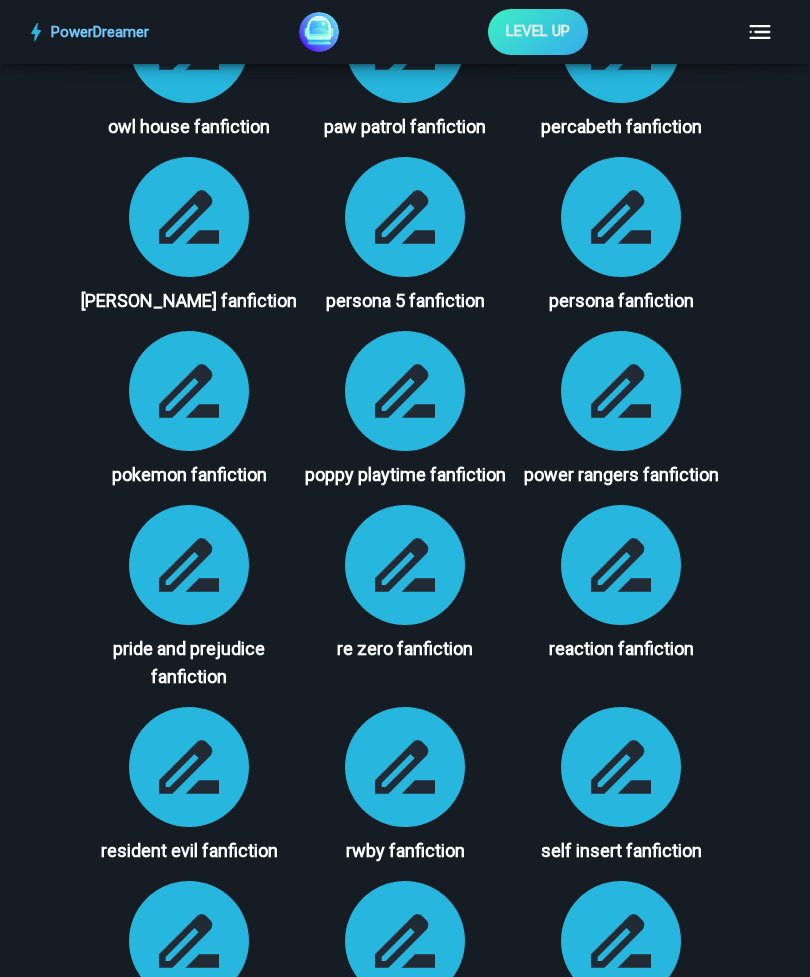 click 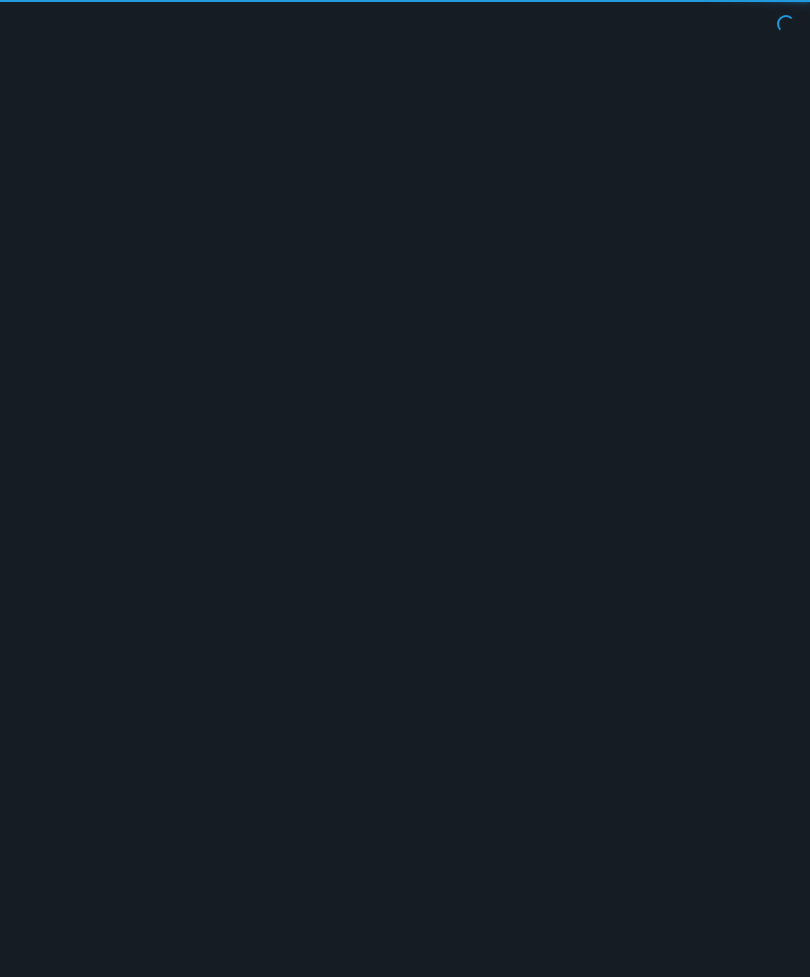 scroll, scrollTop: 4222, scrollLeft: 0, axis: vertical 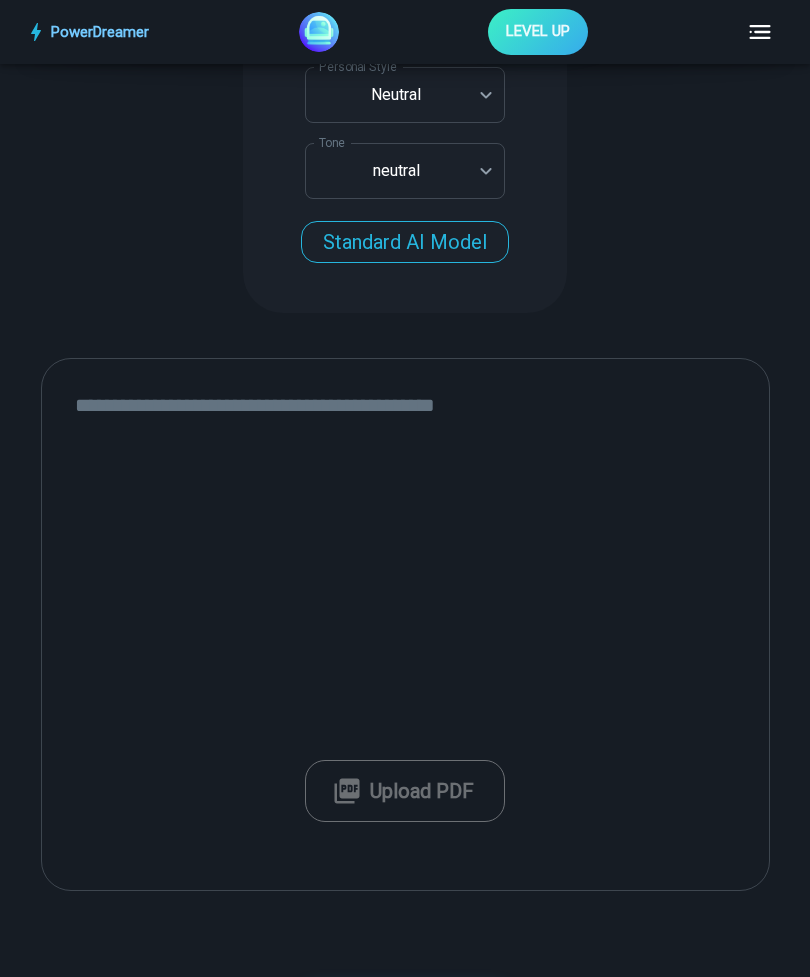 click on "**********" at bounding box center (405, 1822) 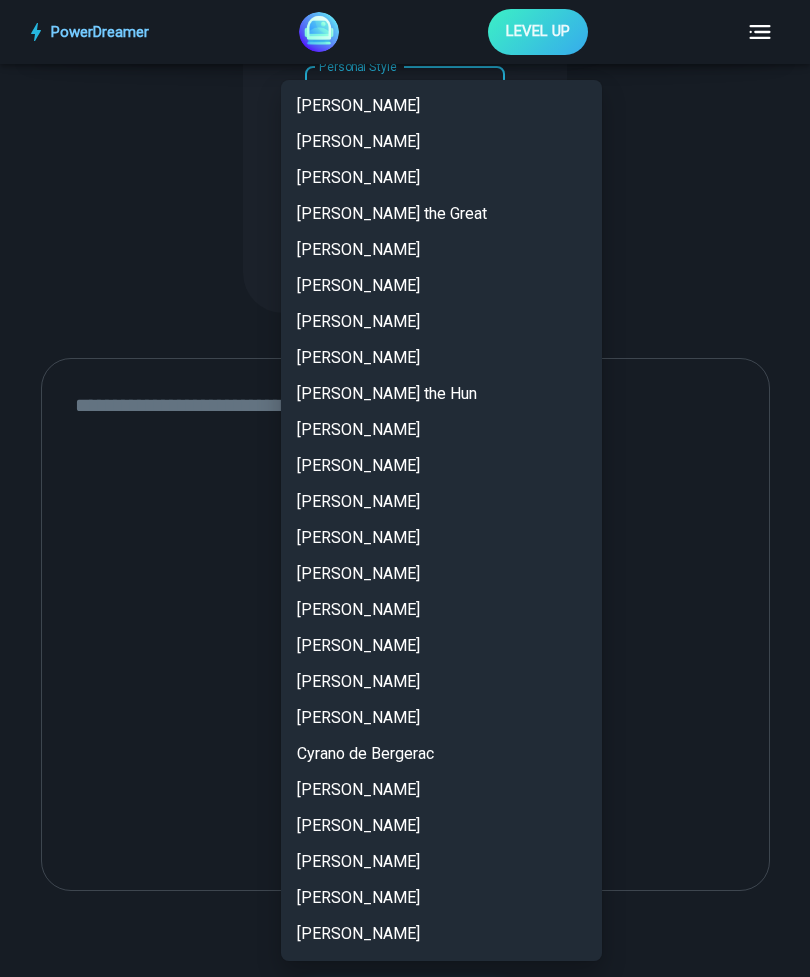 scroll, scrollTop: 2434, scrollLeft: 0, axis: vertical 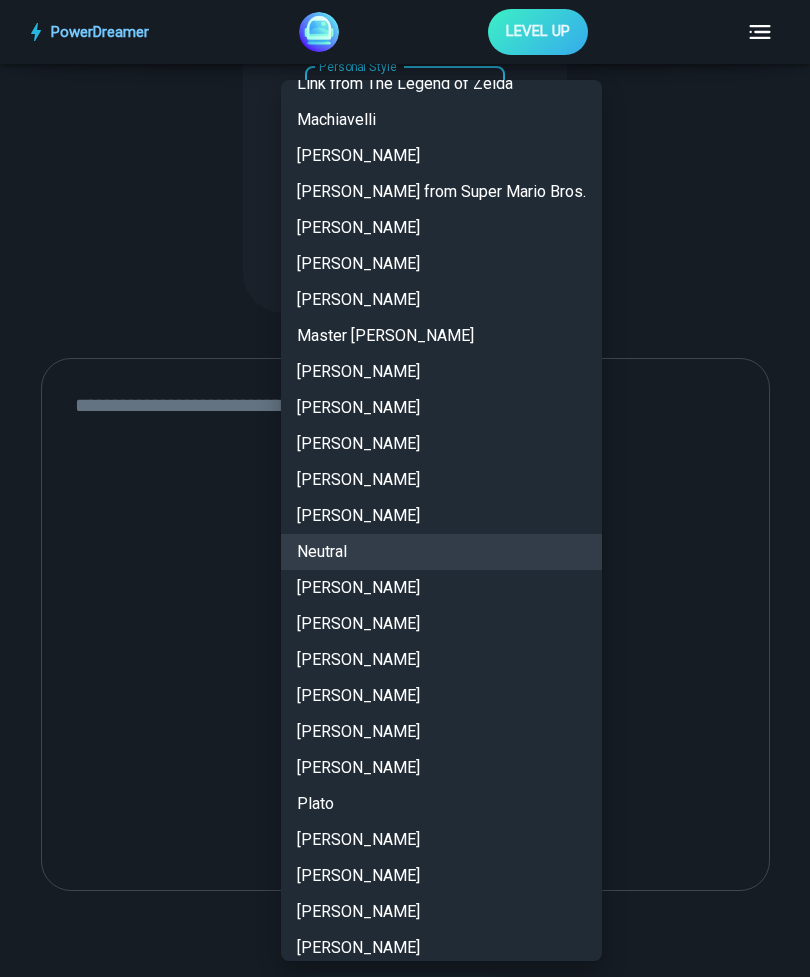 click at bounding box center (405, 488) 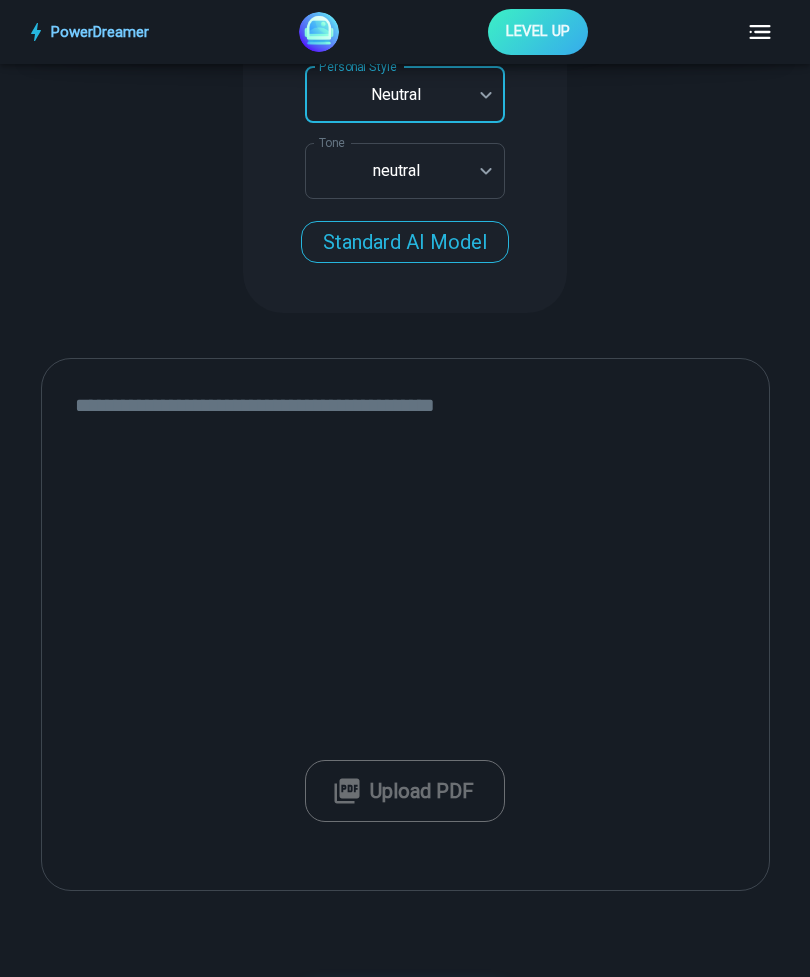 click at bounding box center (405, 624) 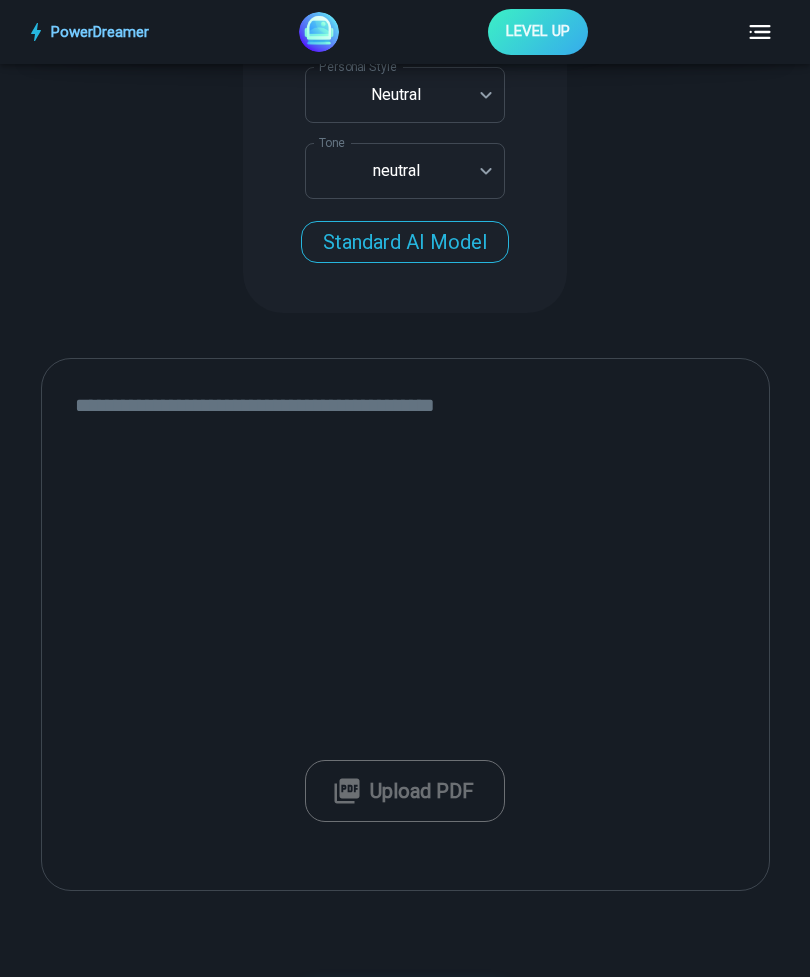 scroll, scrollTop: 743, scrollLeft: 0, axis: vertical 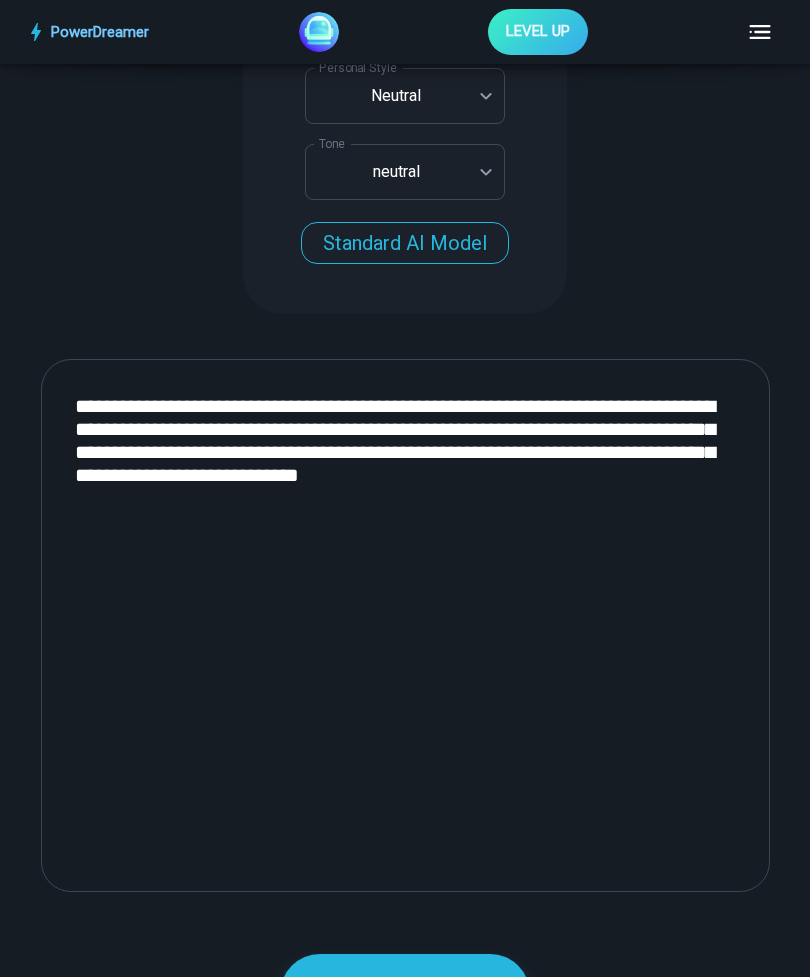 click on "**********" at bounding box center [405, 625] 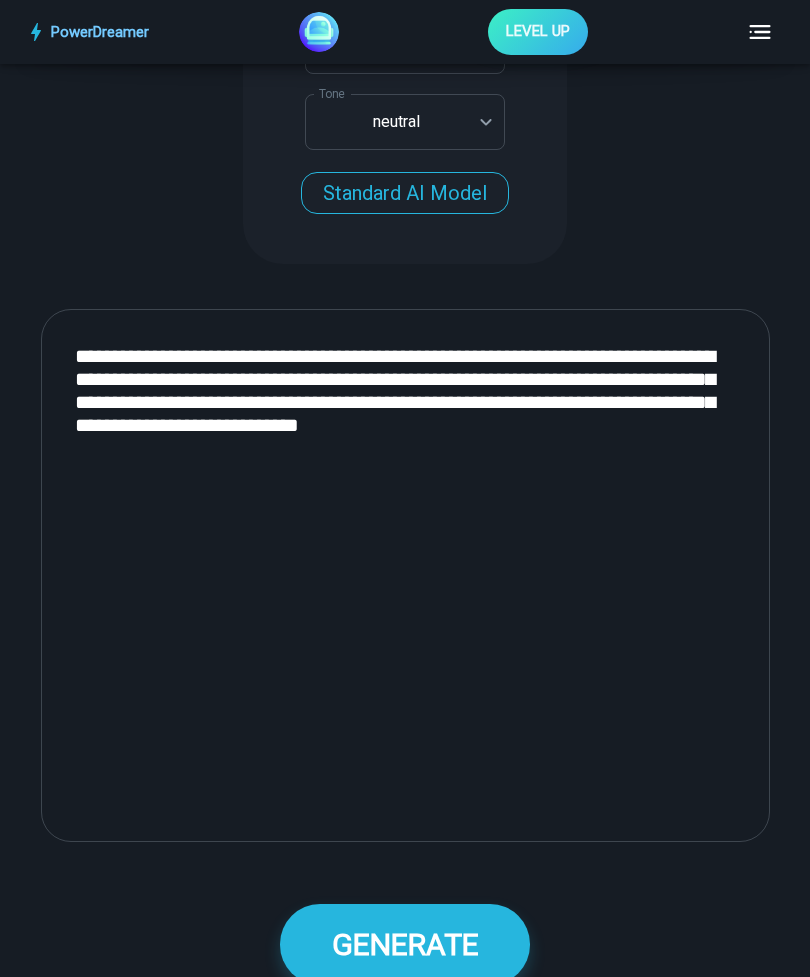scroll, scrollTop: 767, scrollLeft: 0, axis: vertical 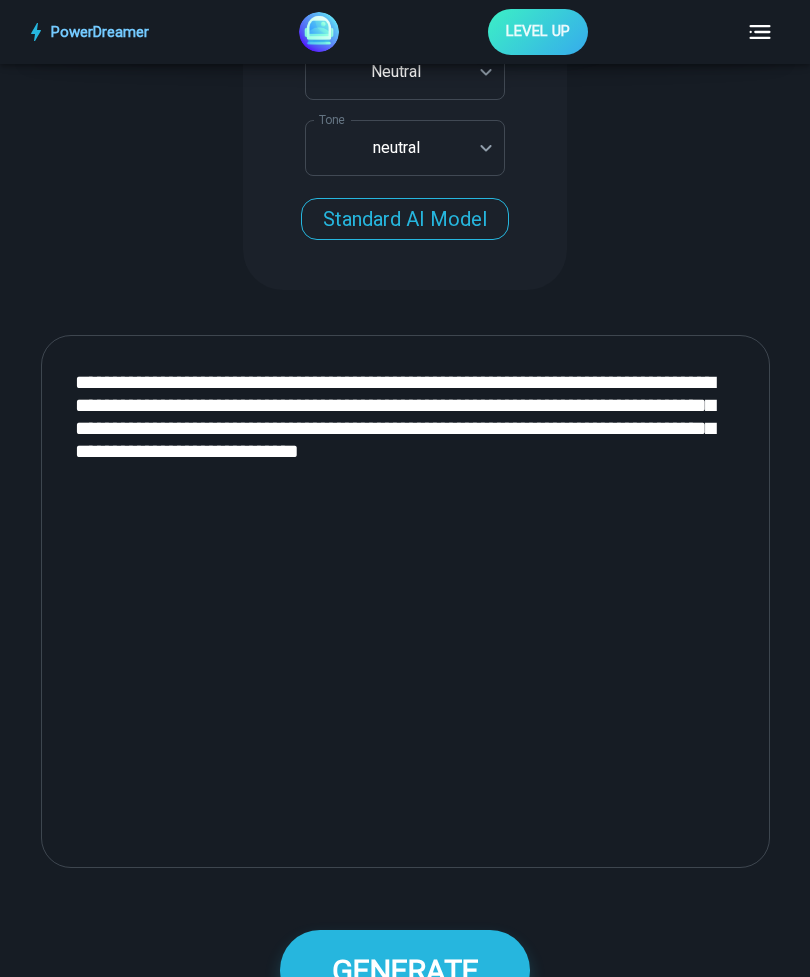 click on "**********" at bounding box center [405, 601] 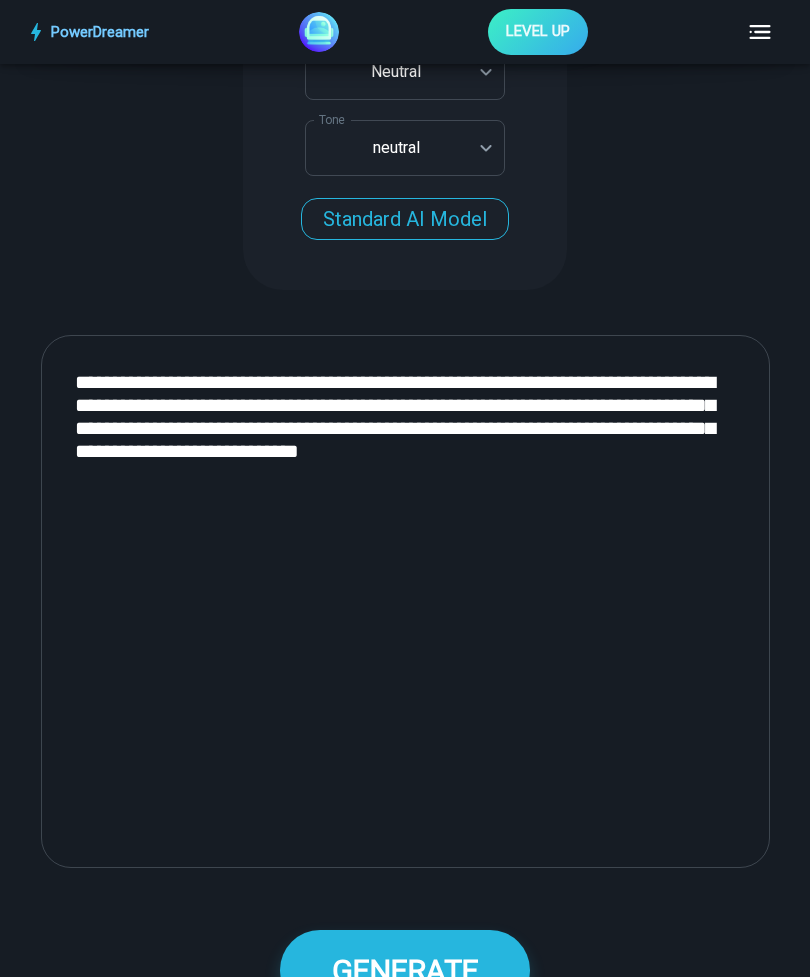 click on "**********" at bounding box center [405, 601] 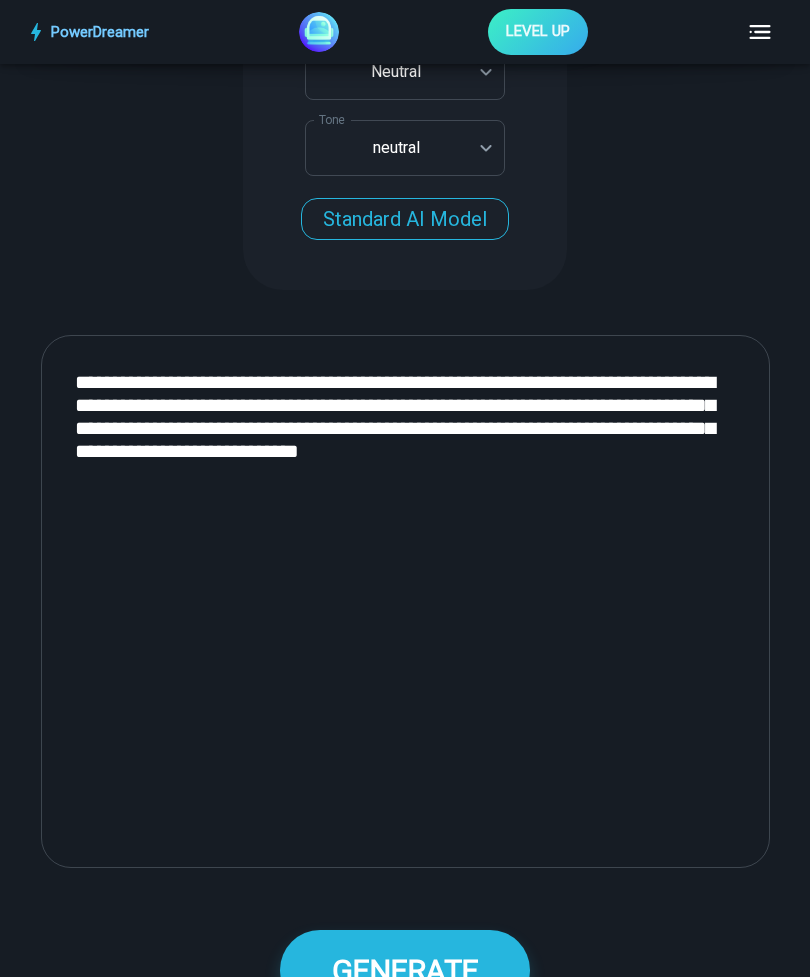 click on "**********" at bounding box center (405, 601) 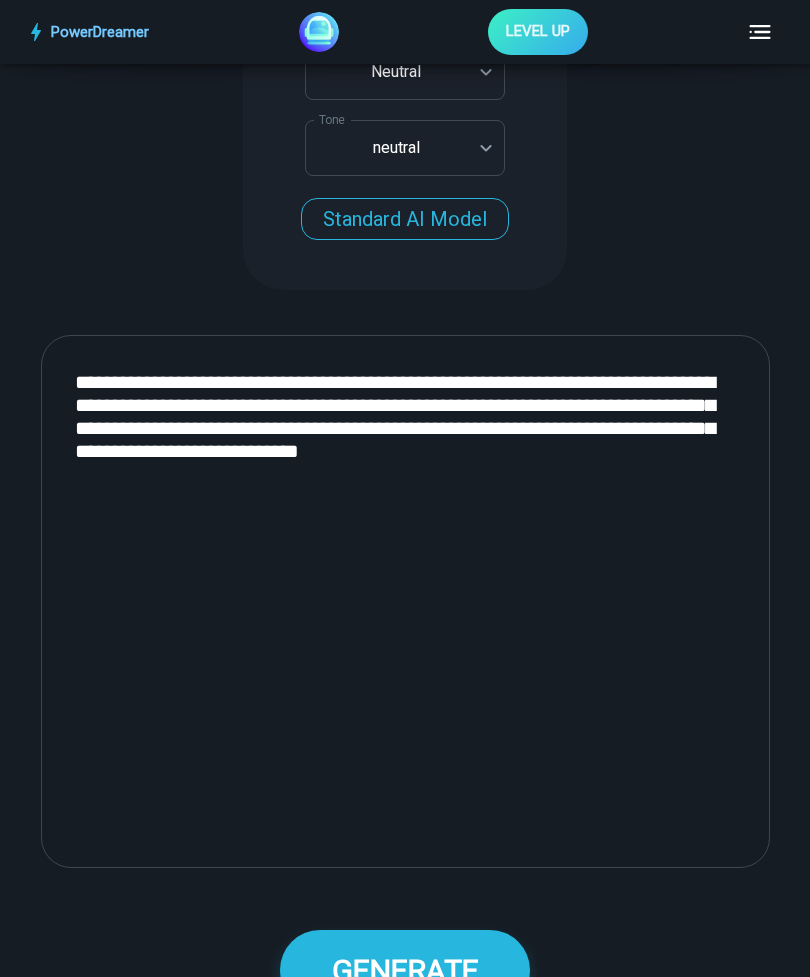 click on "**********" at bounding box center [405, 601] 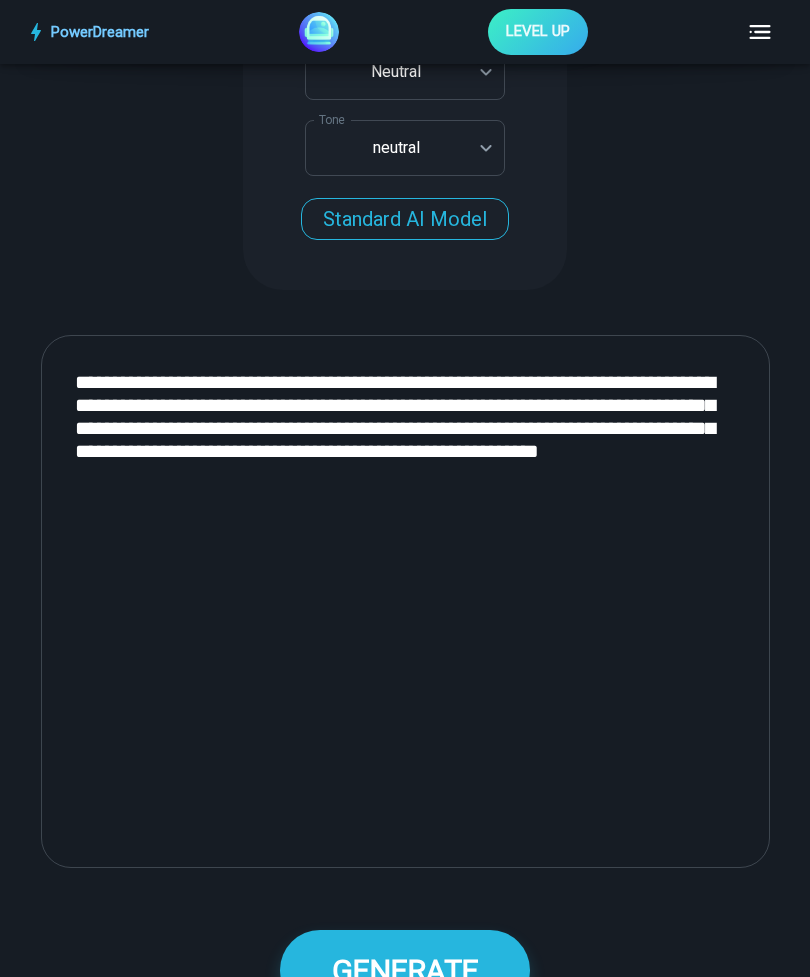 click on "**********" at bounding box center [405, 601] 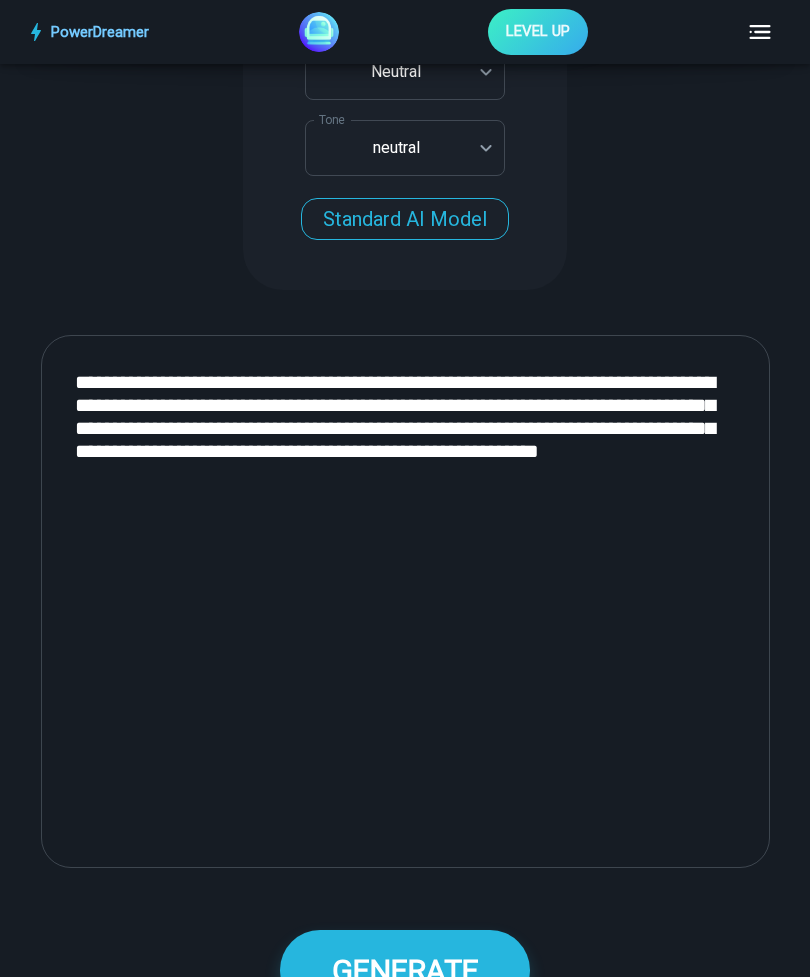 click on "**********" at bounding box center [405, 601] 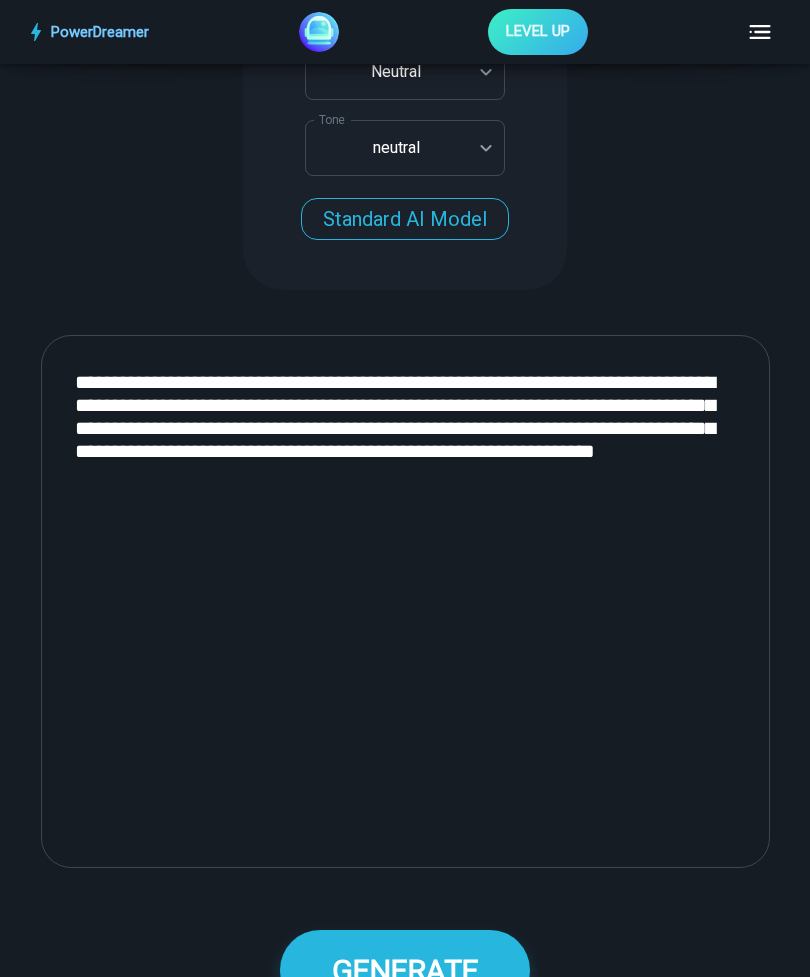 click on "**********" at bounding box center [405, 601] 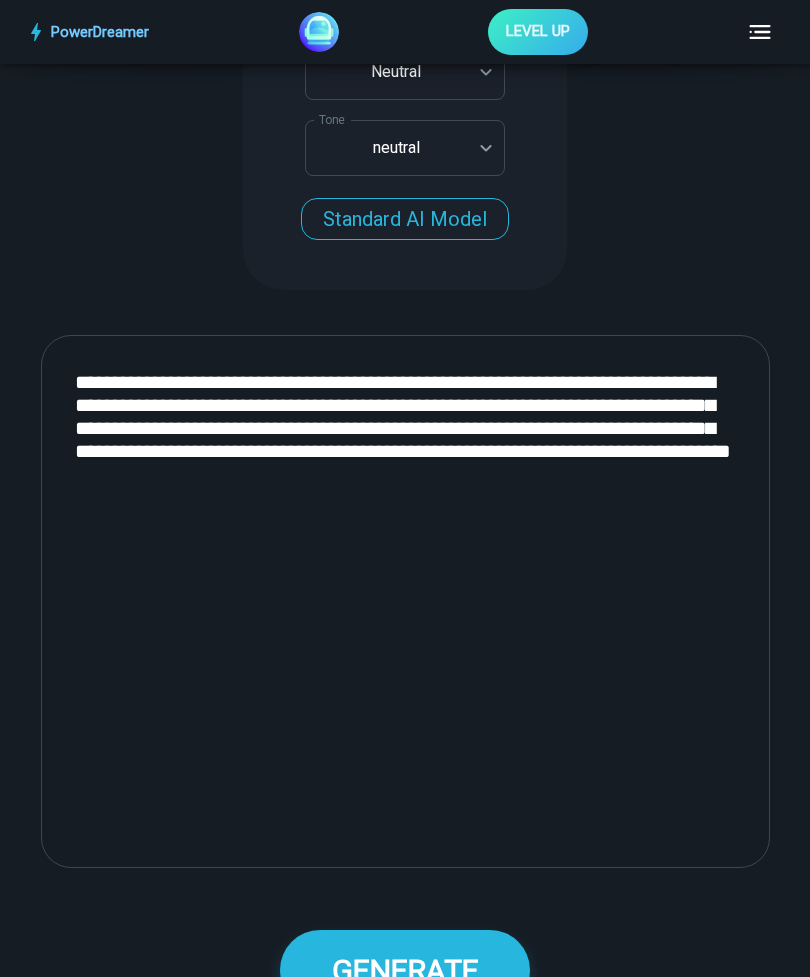 click on "**********" at bounding box center (405, 601) 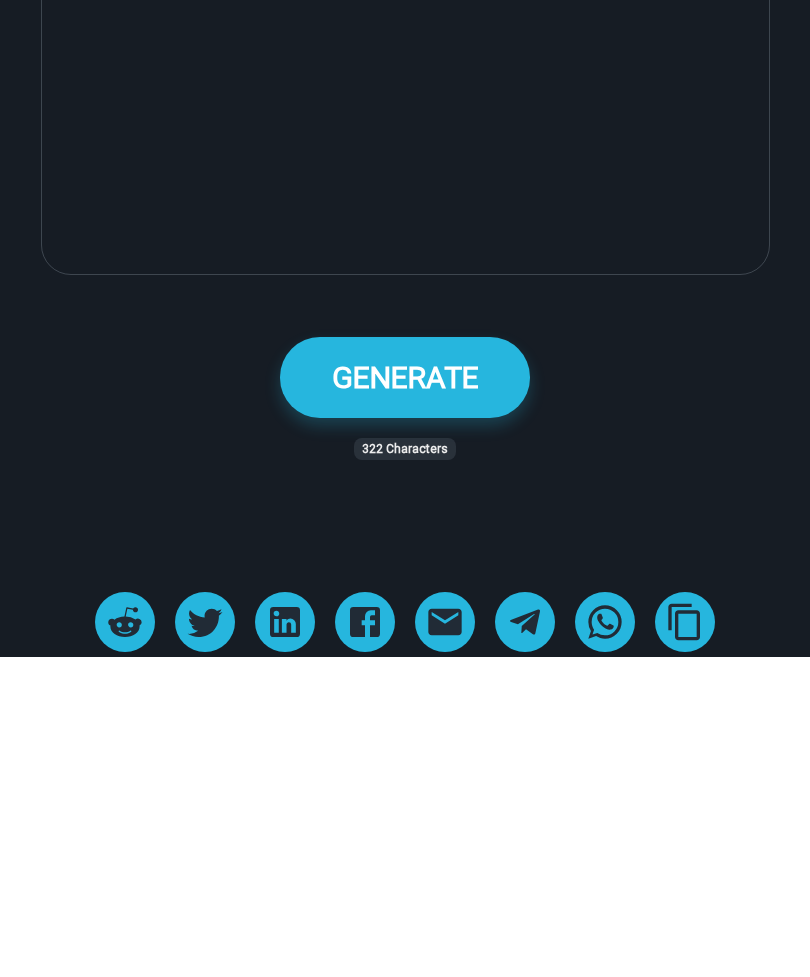 scroll, scrollTop: 1074, scrollLeft: 0, axis: vertical 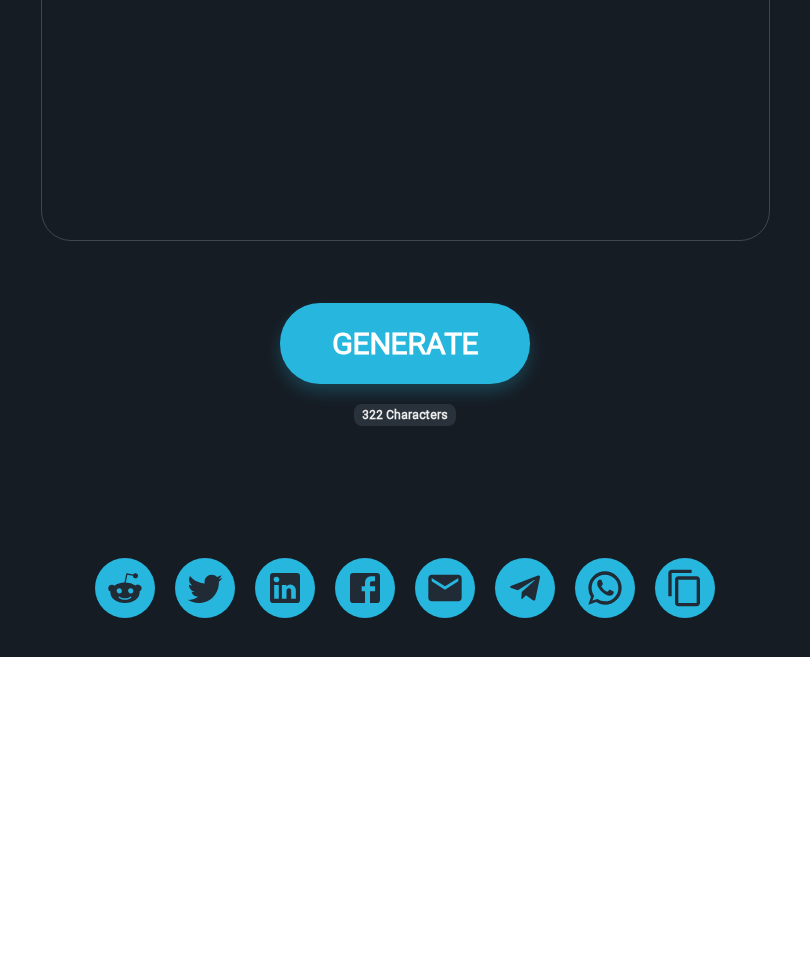 type on "**********" 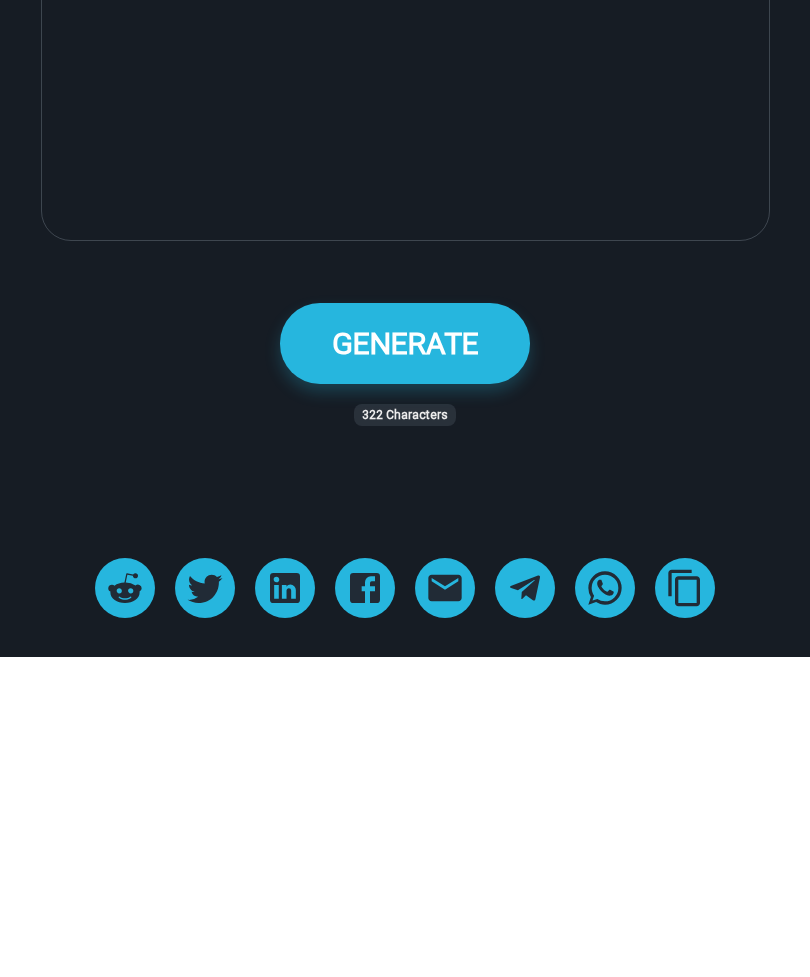 click on "GENERATE" at bounding box center (405, 663) 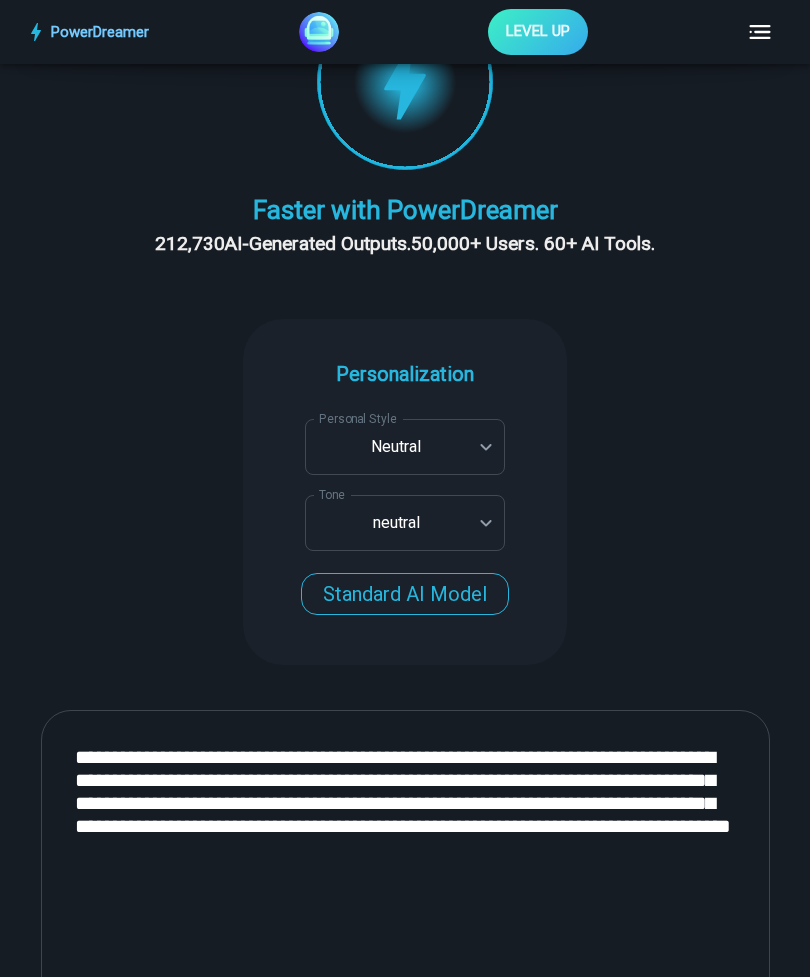 scroll, scrollTop: 388, scrollLeft: 0, axis: vertical 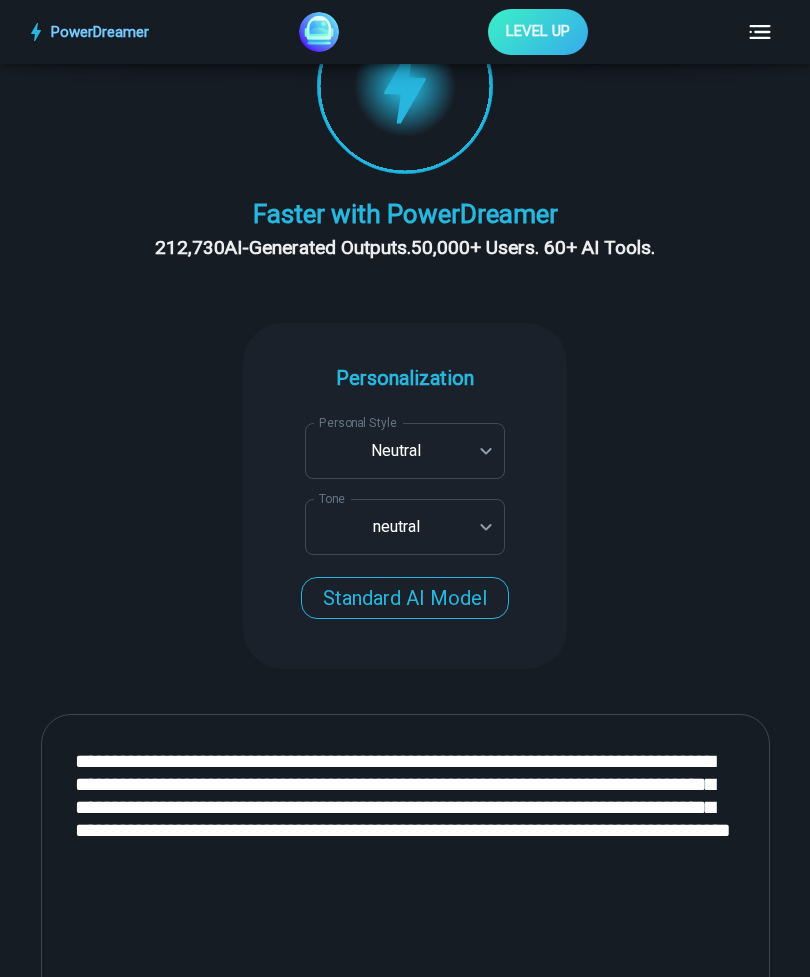 click on "**********" at bounding box center [405, 2986] 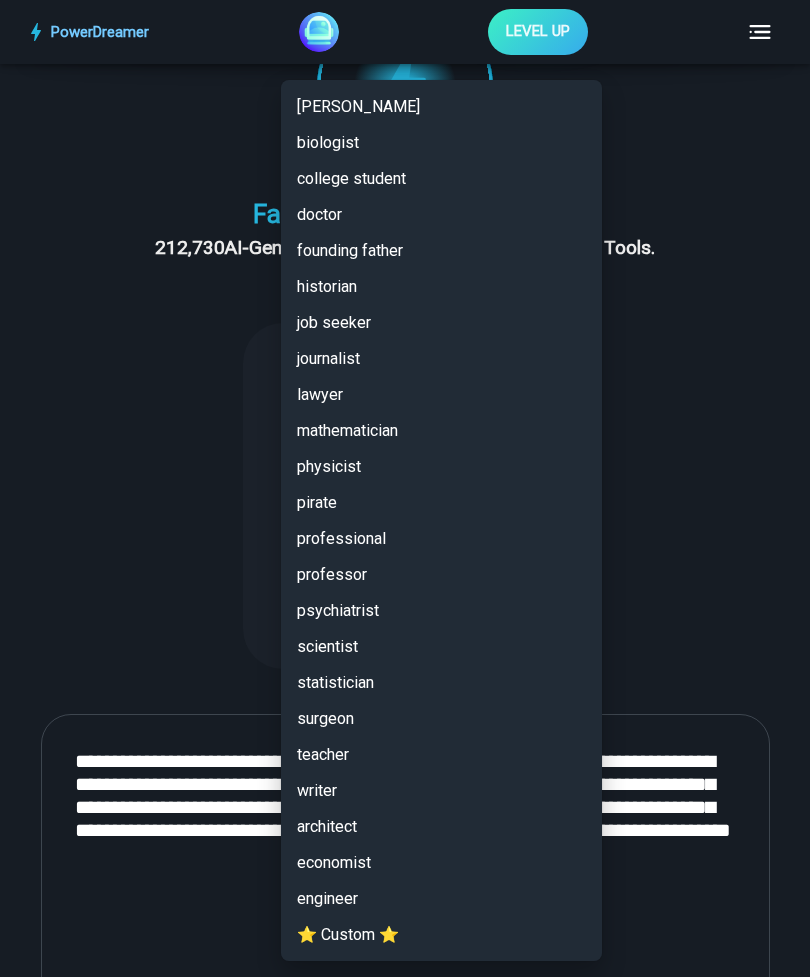 scroll, scrollTop: 4427, scrollLeft: 0, axis: vertical 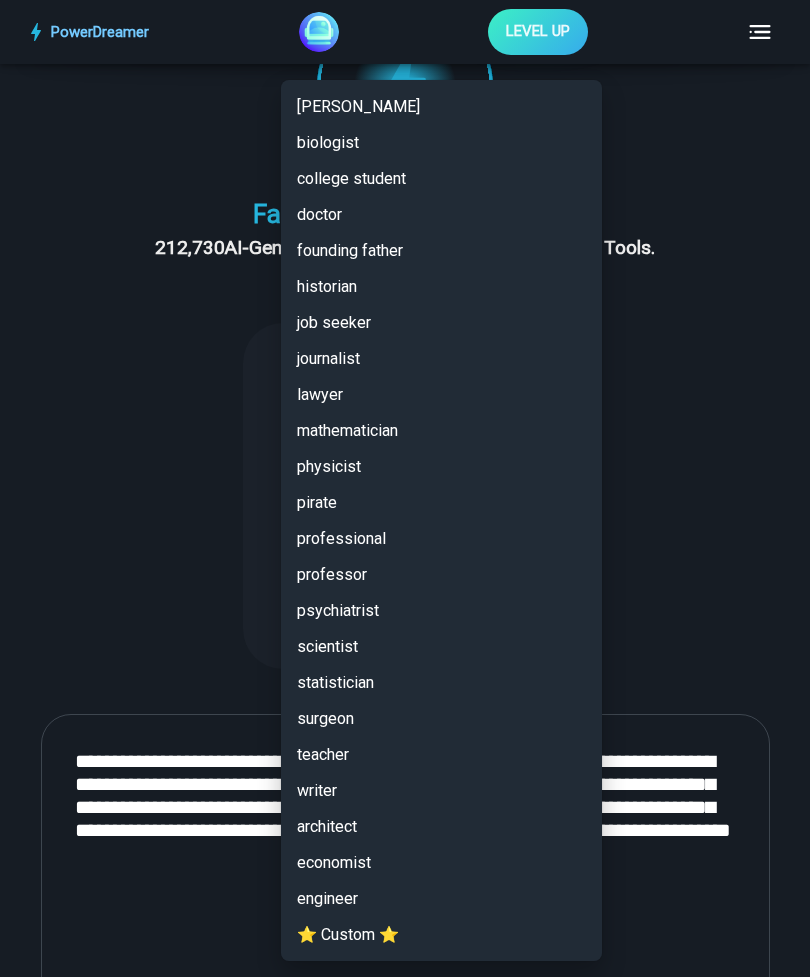 click on "professional" at bounding box center [441, 539] 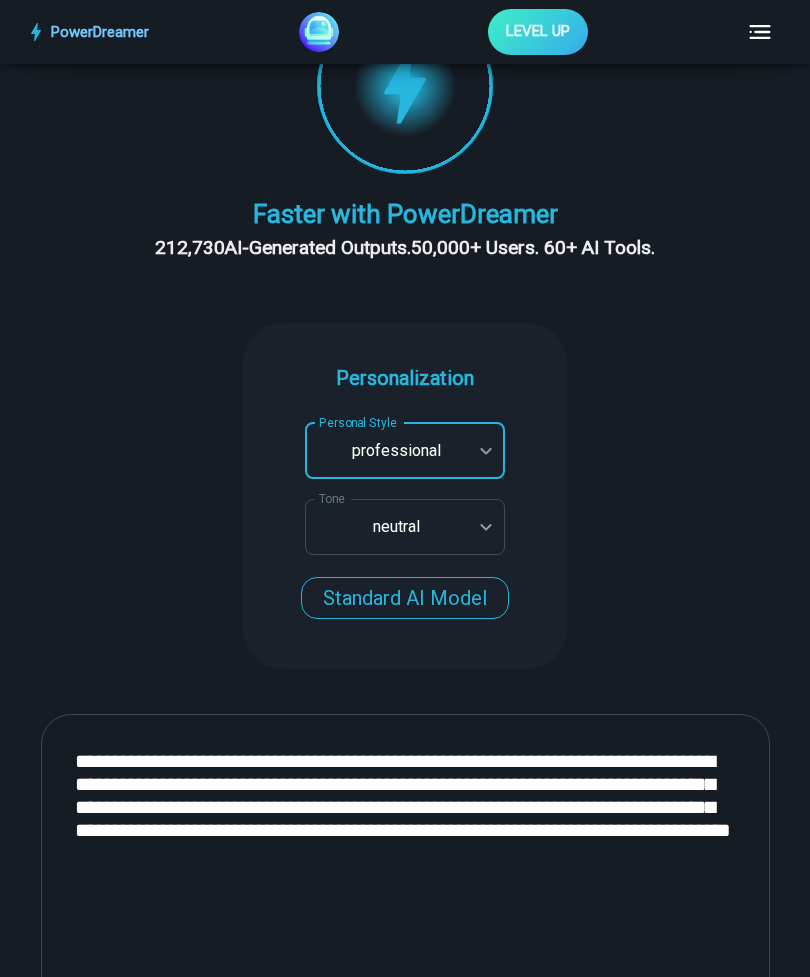 type on "**********" 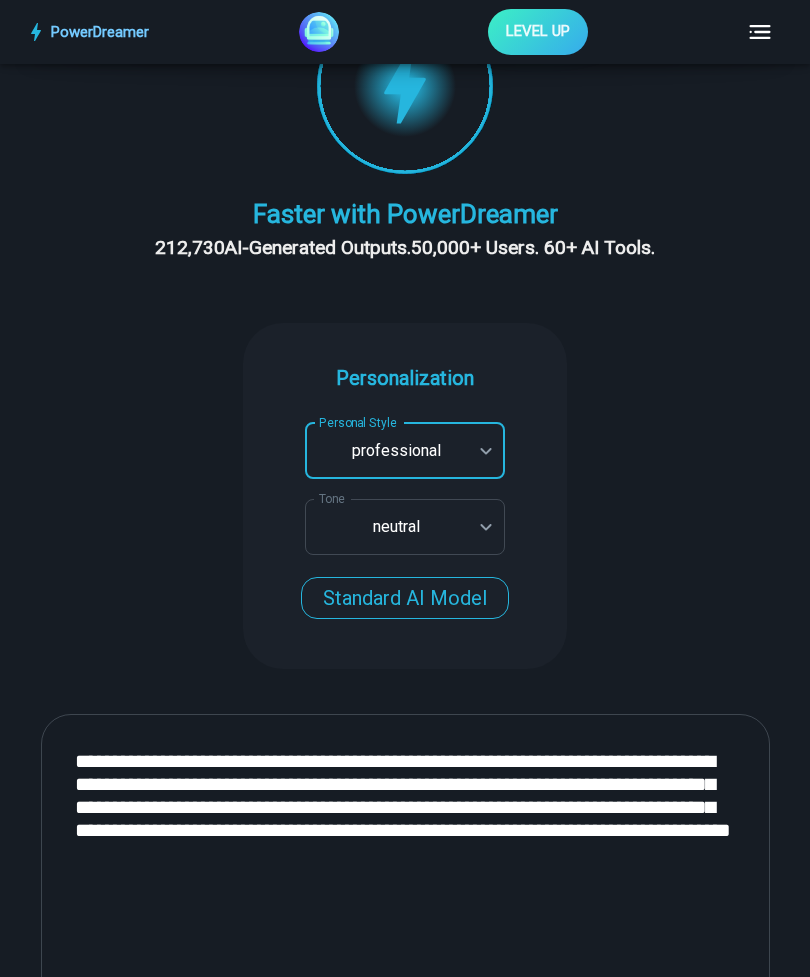 click on "**********" at bounding box center (405, 2986) 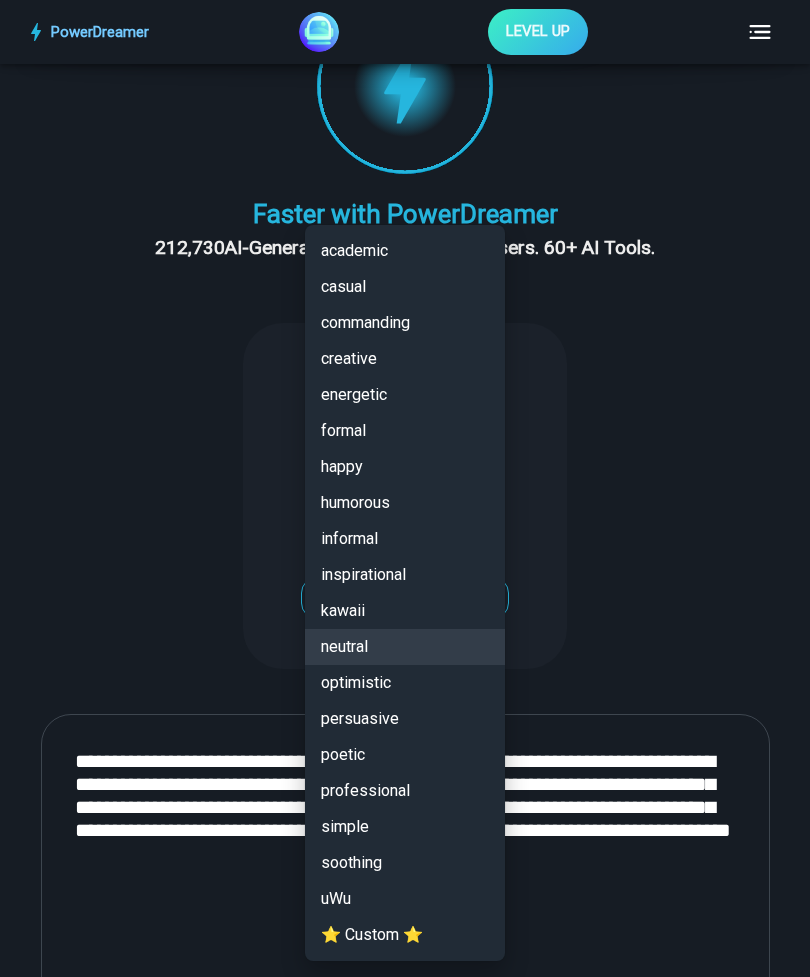 click on "optimistic" at bounding box center [405, 683] 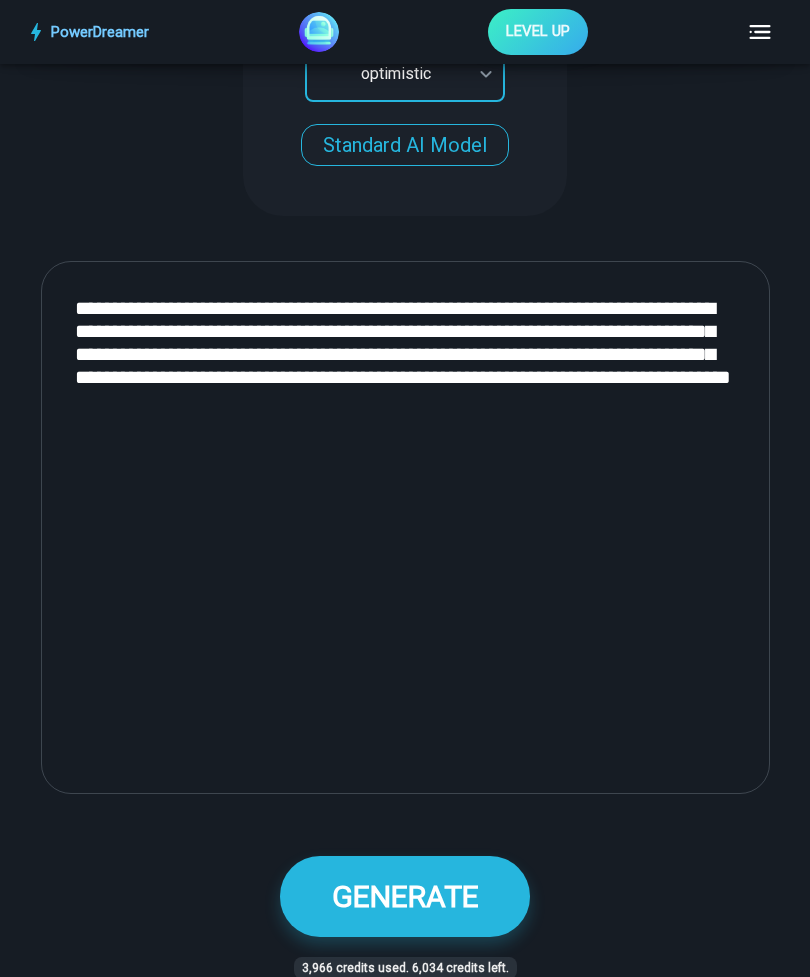 scroll, scrollTop: 838, scrollLeft: 0, axis: vertical 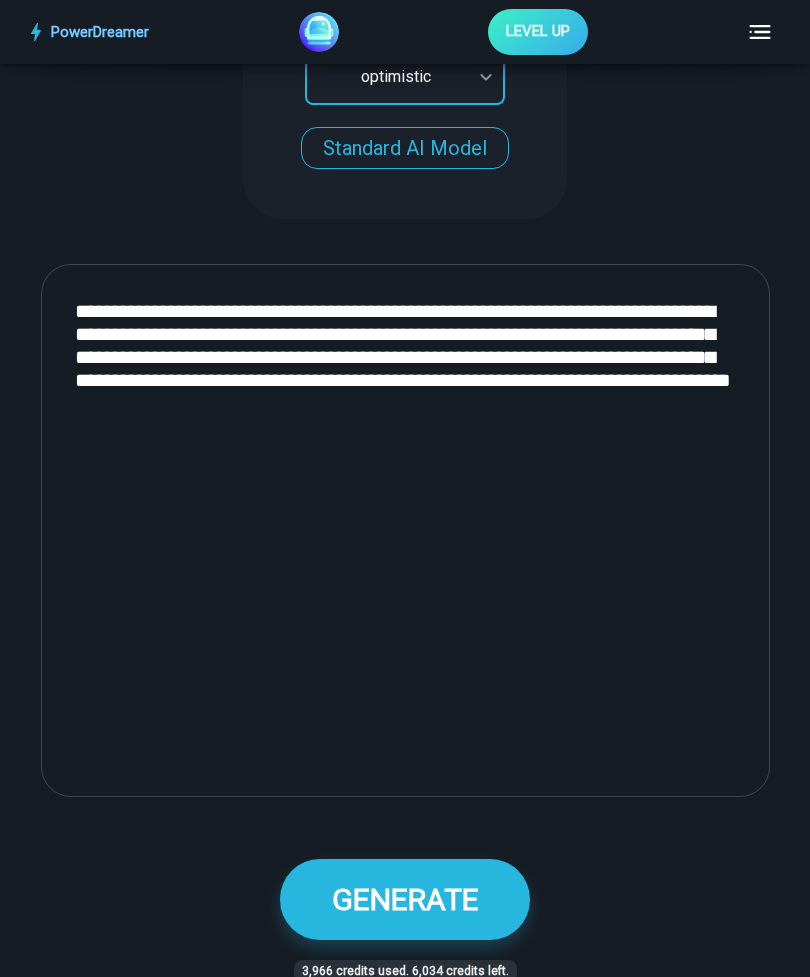 click on "**********" at bounding box center [405, 530] 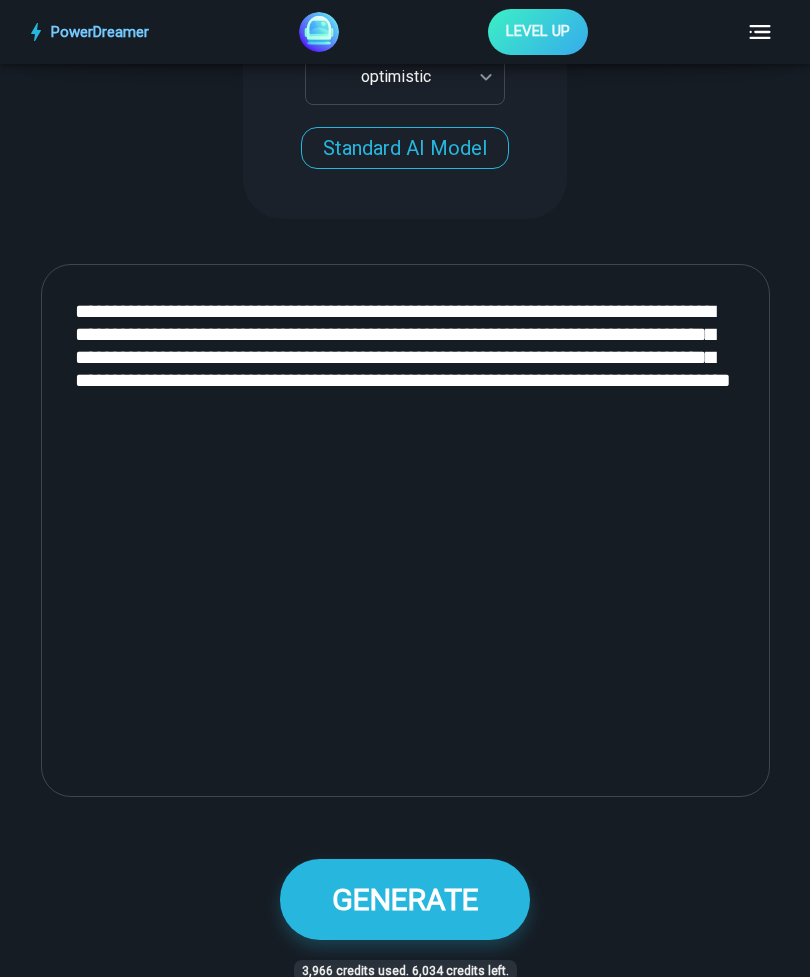click on "**********" at bounding box center [405, 530] 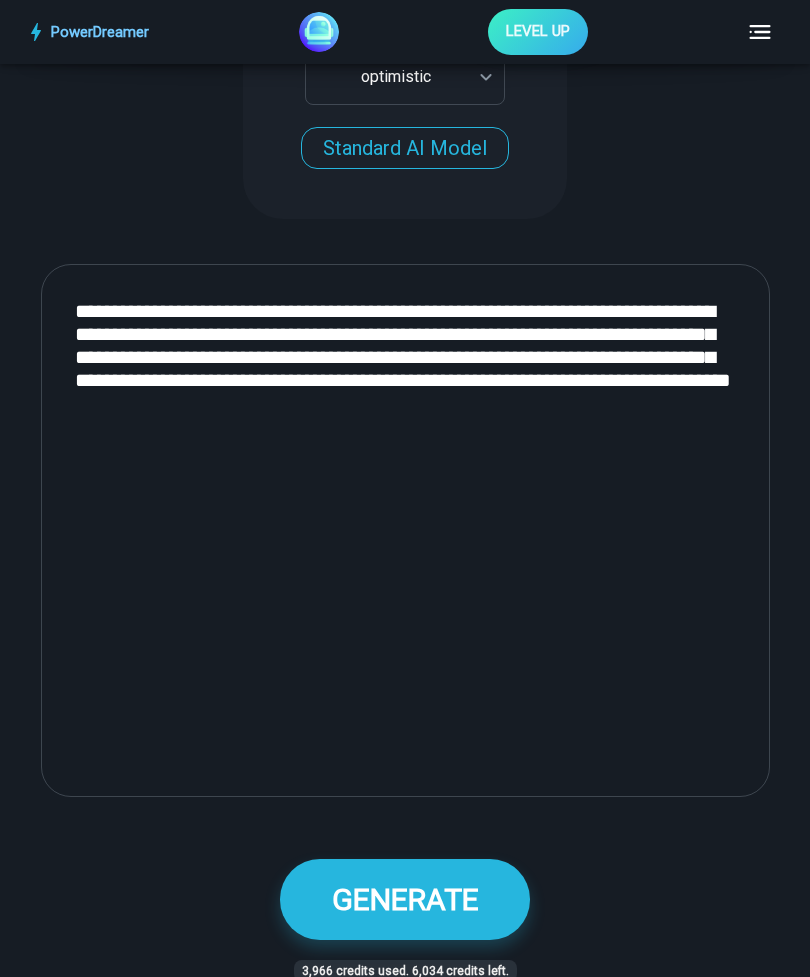scroll, scrollTop: 837, scrollLeft: 0, axis: vertical 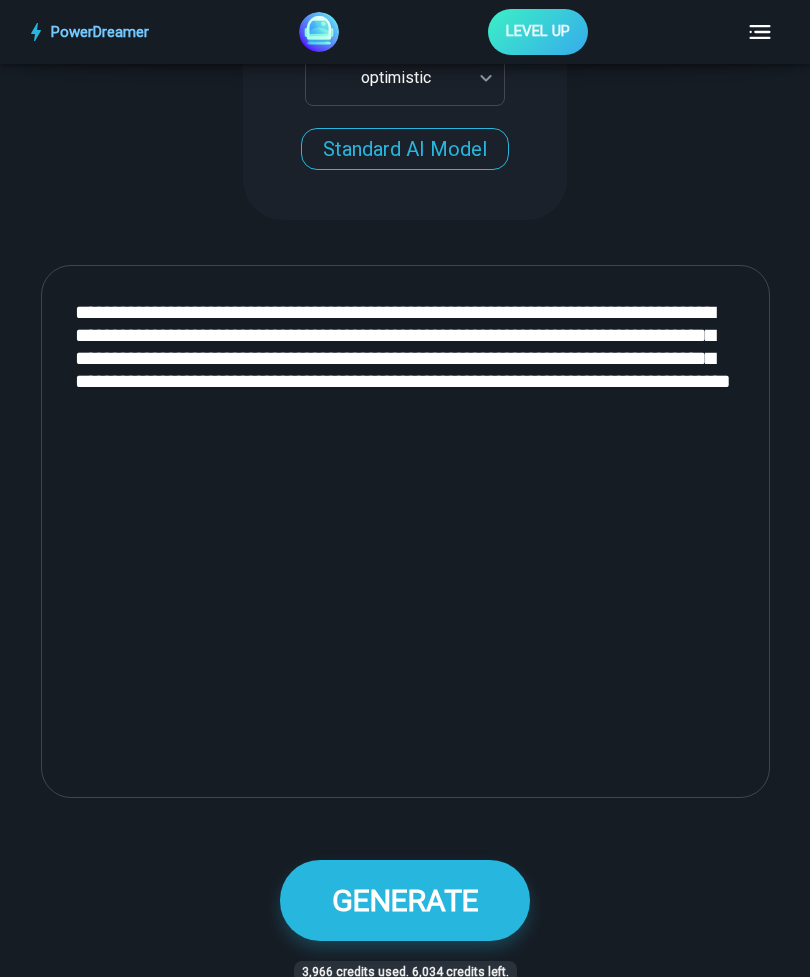 click on "**********" at bounding box center [405, 531] 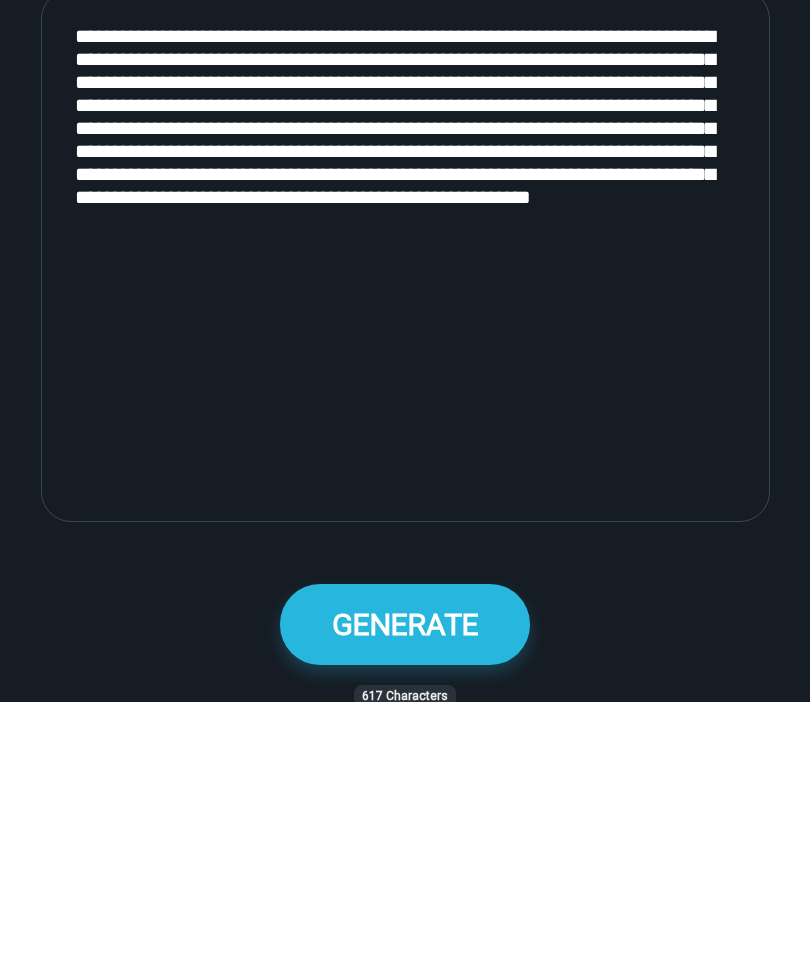 scroll, scrollTop: 933, scrollLeft: 0, axis: vertical 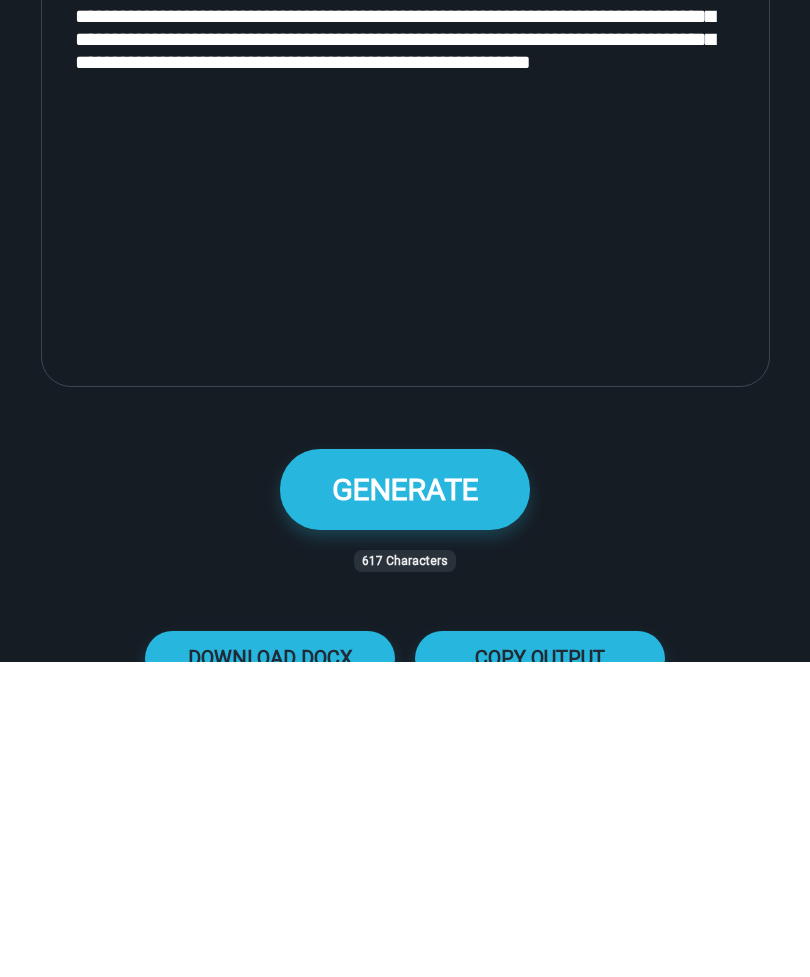 type on "**********" 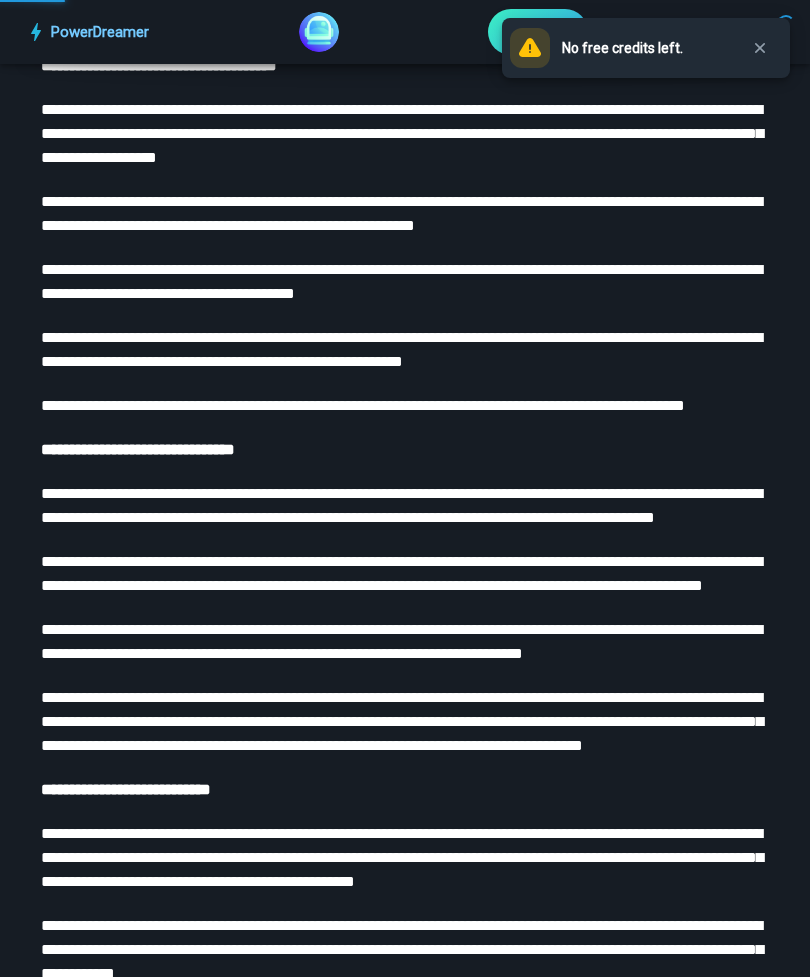 scroll, scrollTop: 3691, scrollLeft: 0, axis: vertical 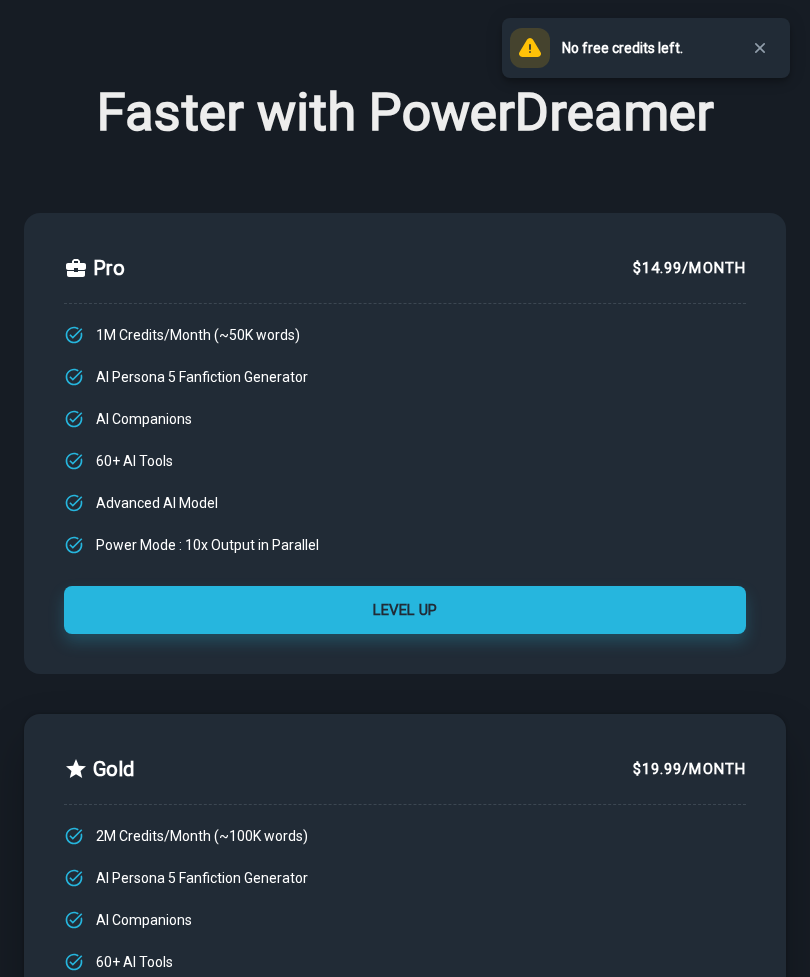 click 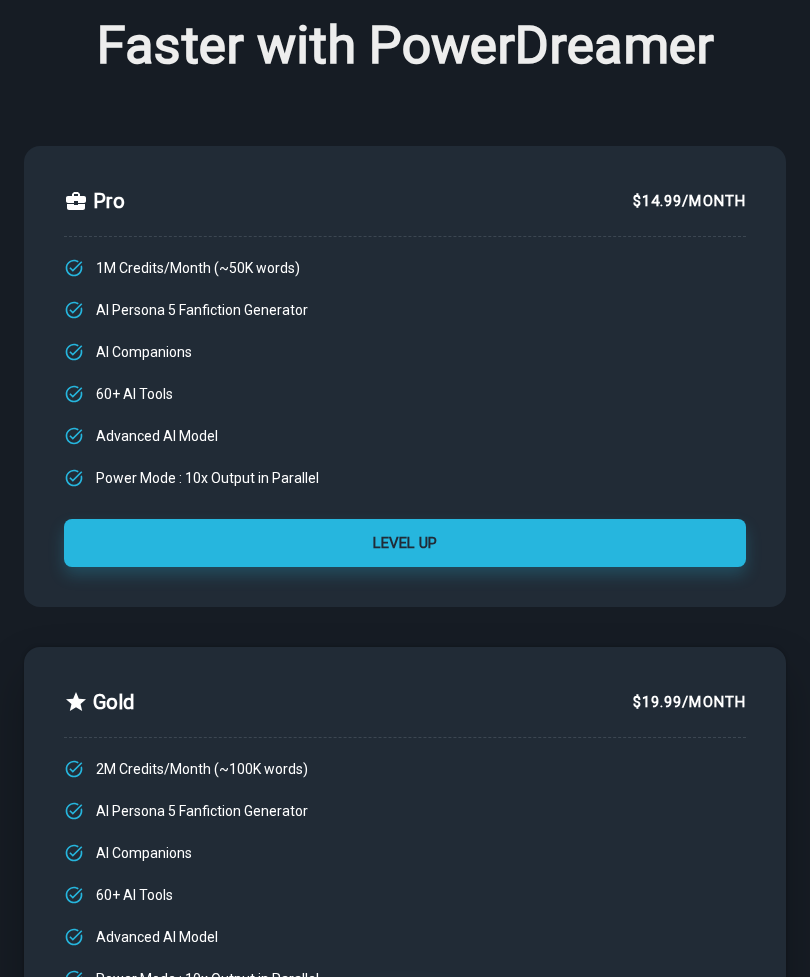 scroll, scrollTop: 0, scrollLeft: 0, axis: both 